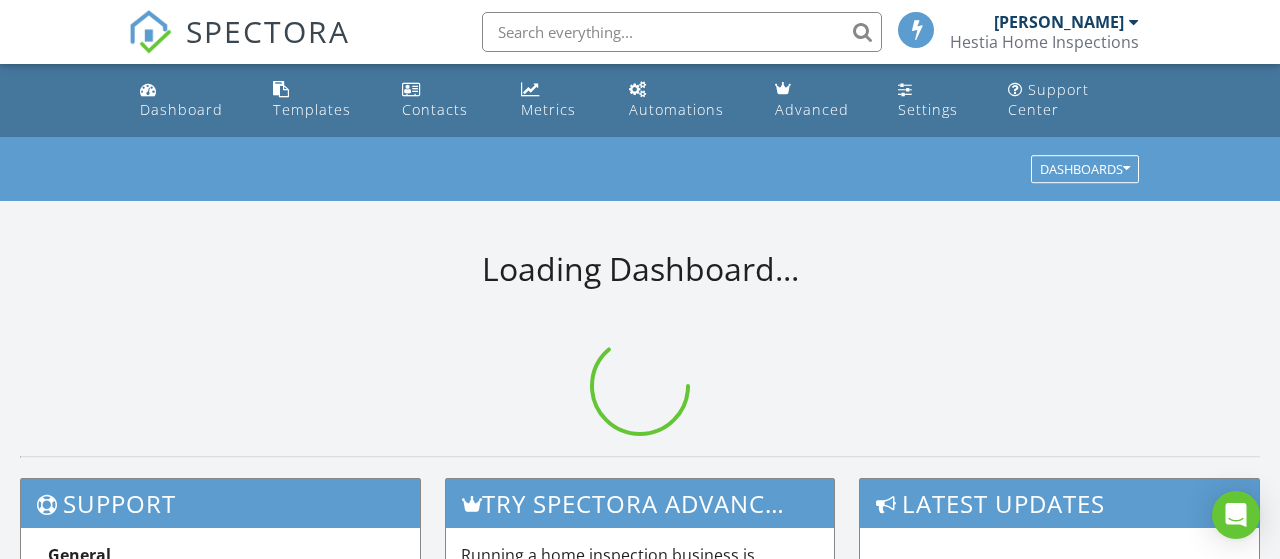 scroll, scrollTop: 0, scrollLeft: 0, axis: both 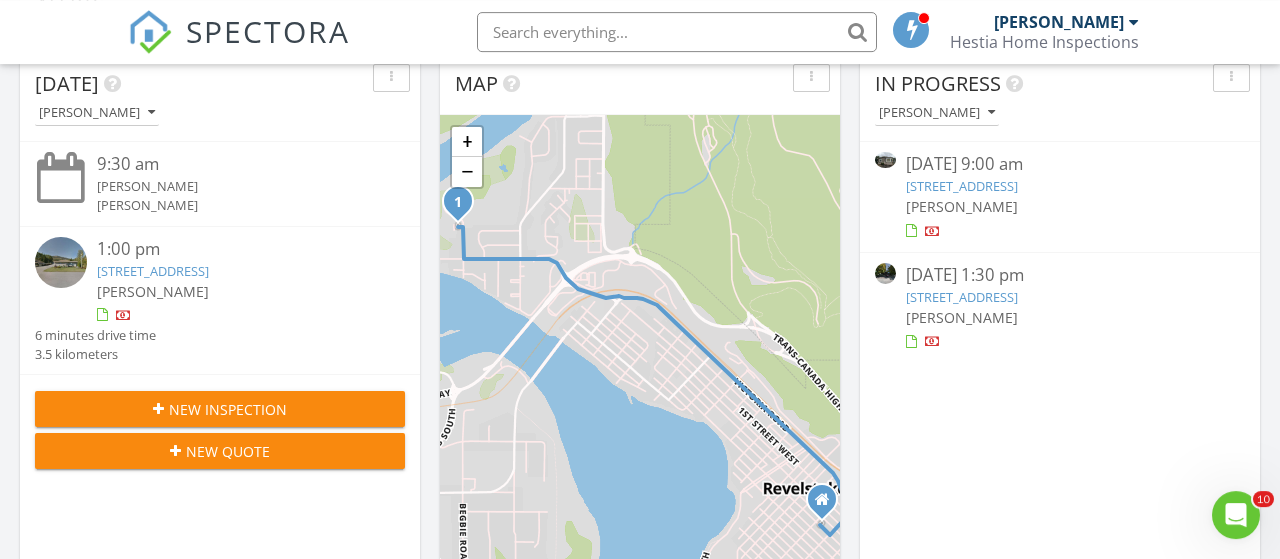 click on "In Progress
Elynyd Benjamin
07/09/25 9:00 am   241 Hwy 23 N 40, Revelstoke, BC V0E 2S0
Elynyd Benjamin
07/09/25 1:30 pm   804 2 St W, Revelstoke, BC V0E 2S0
Elynyd Benjamin" at bounding box center [1060, 344] 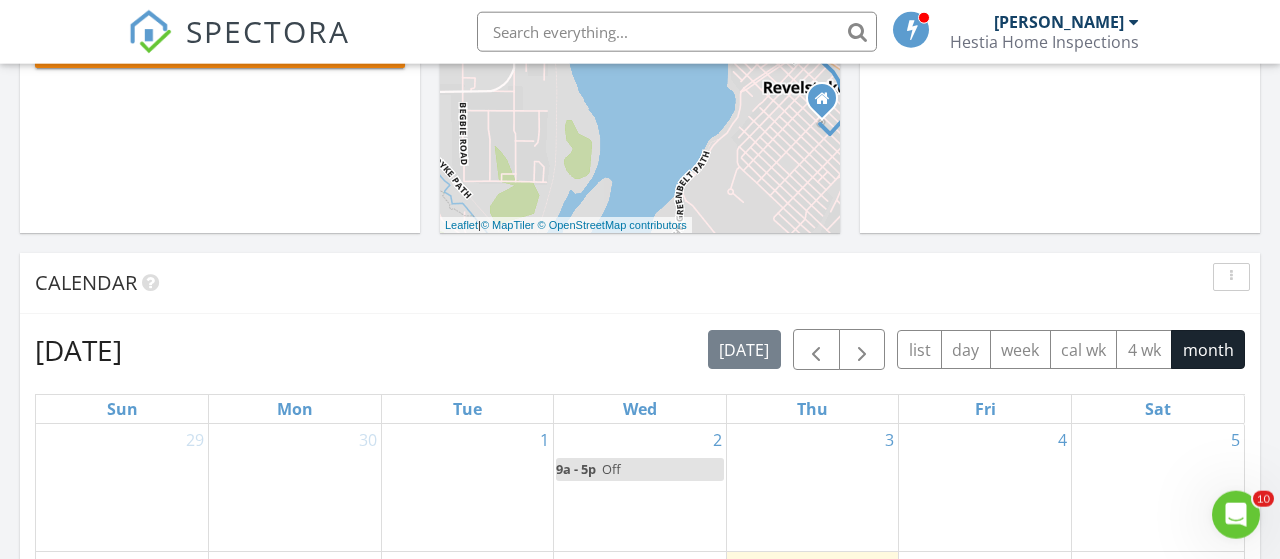 scroll, scrollTop: 707, scrollLeft: 0, axis: vertical 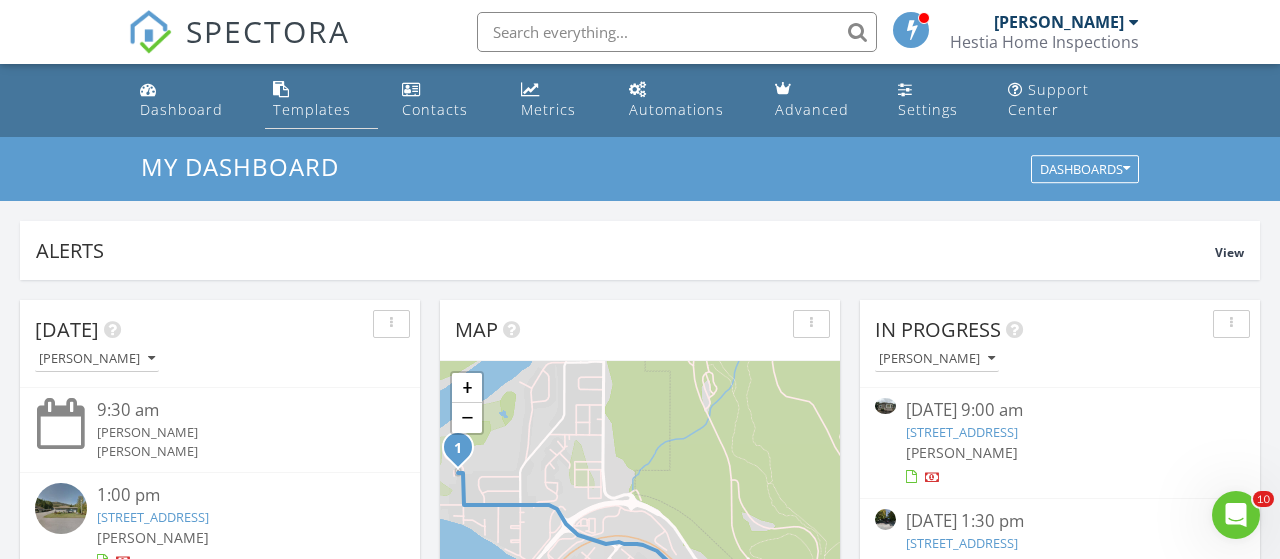 click on "Templates" at bounding box center [321, 100] 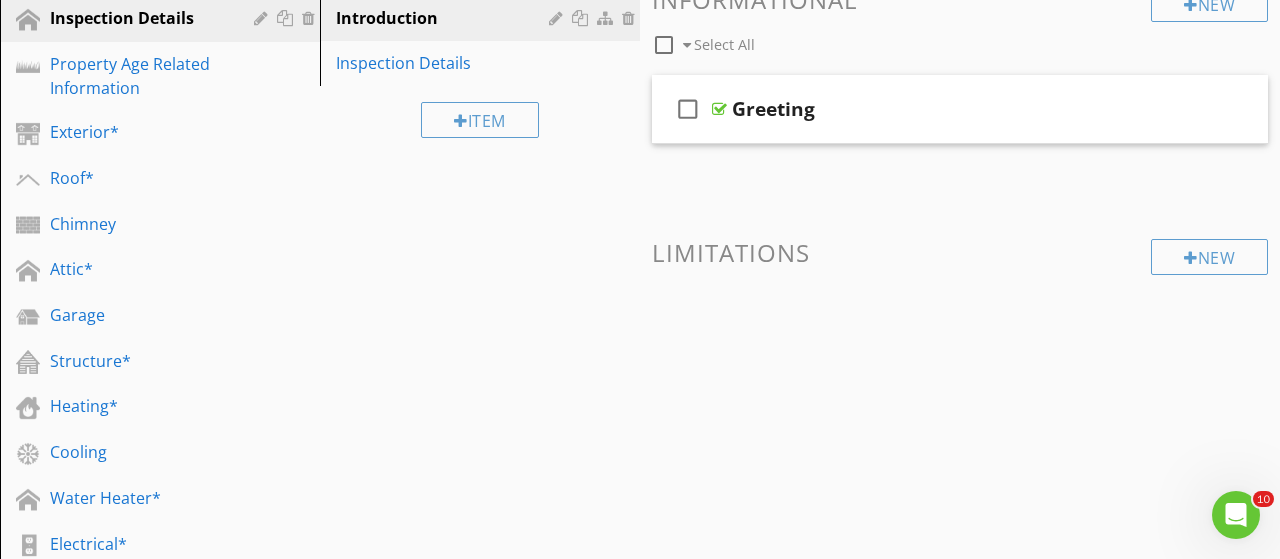 scroll, scrollTop: 0, scrollLeft: 0, axis: both 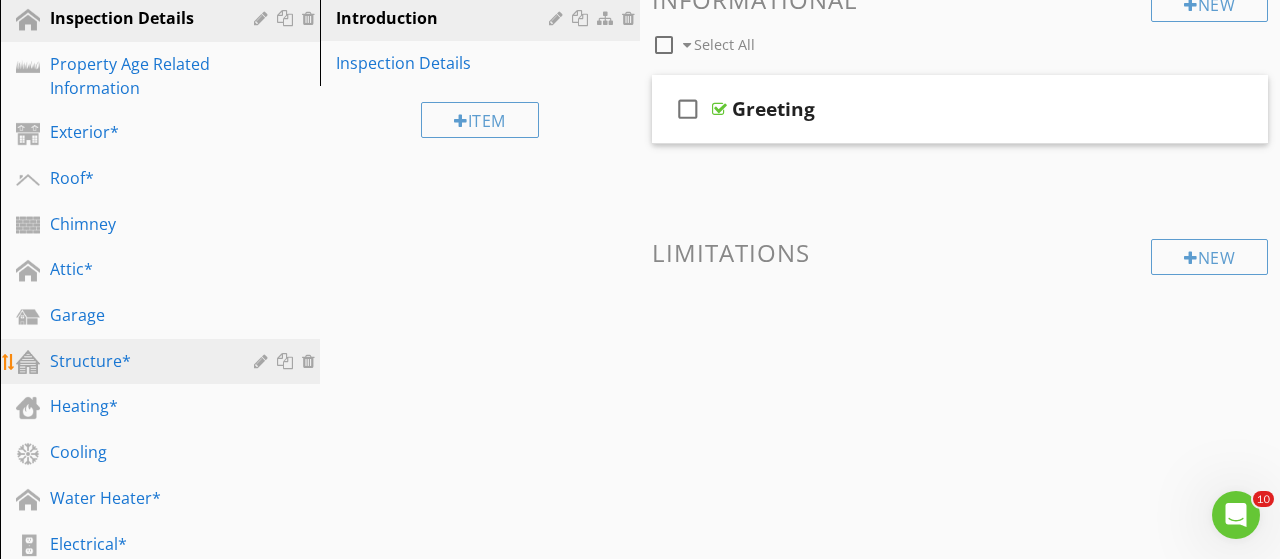 click on "Structure*" at bounding box center (137, 361) 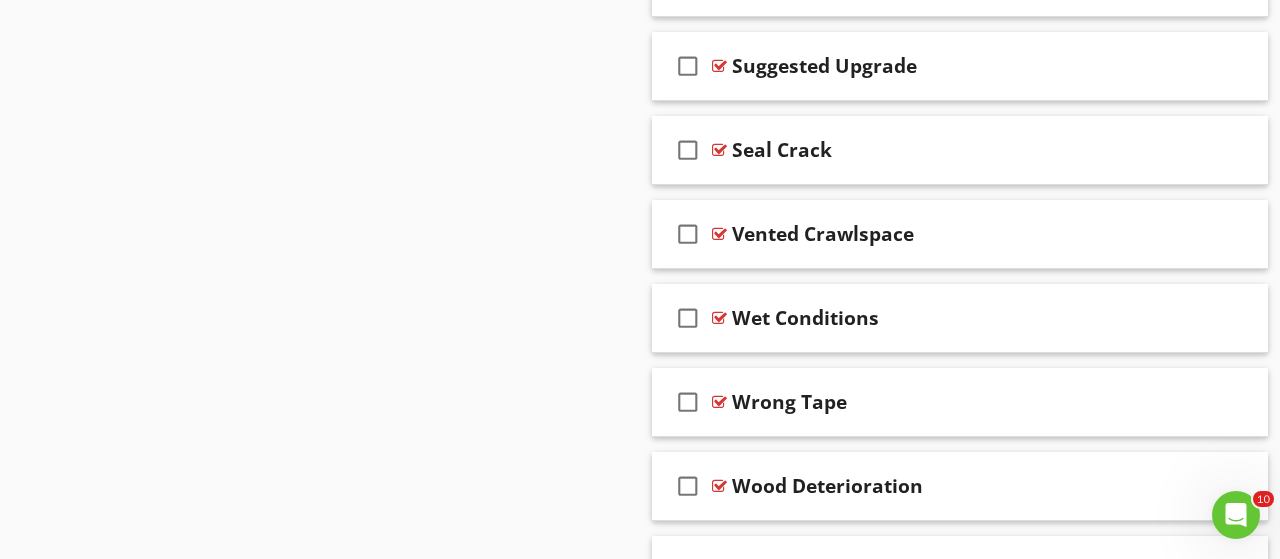 scroll, scrollTop: 3106, scrollLeft: 0, axis: vertical 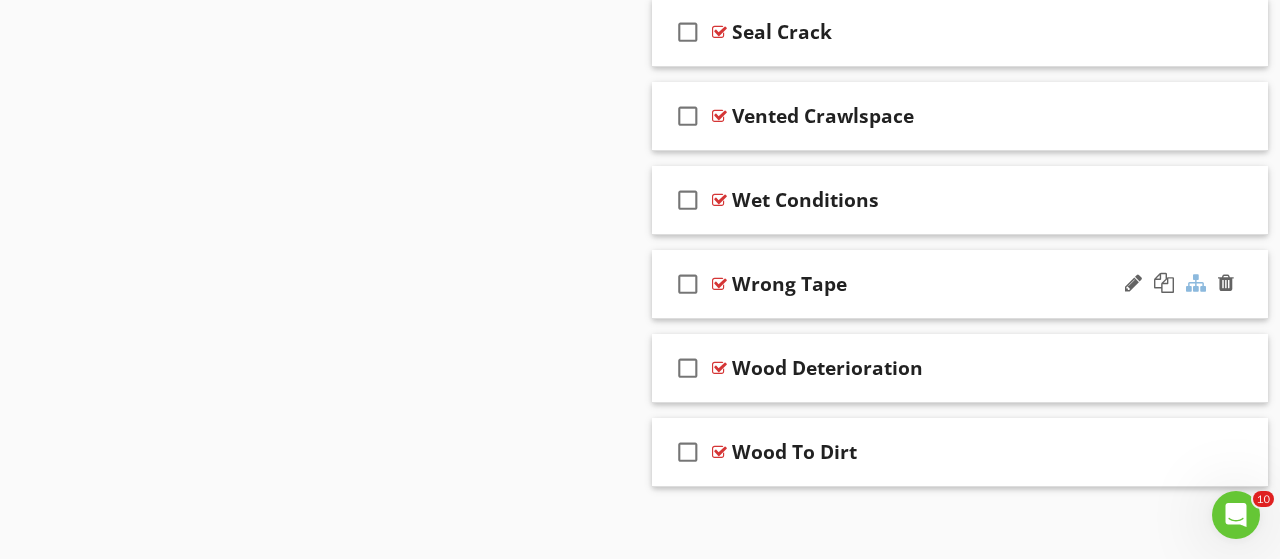 click at bounding box center [1196, 283] 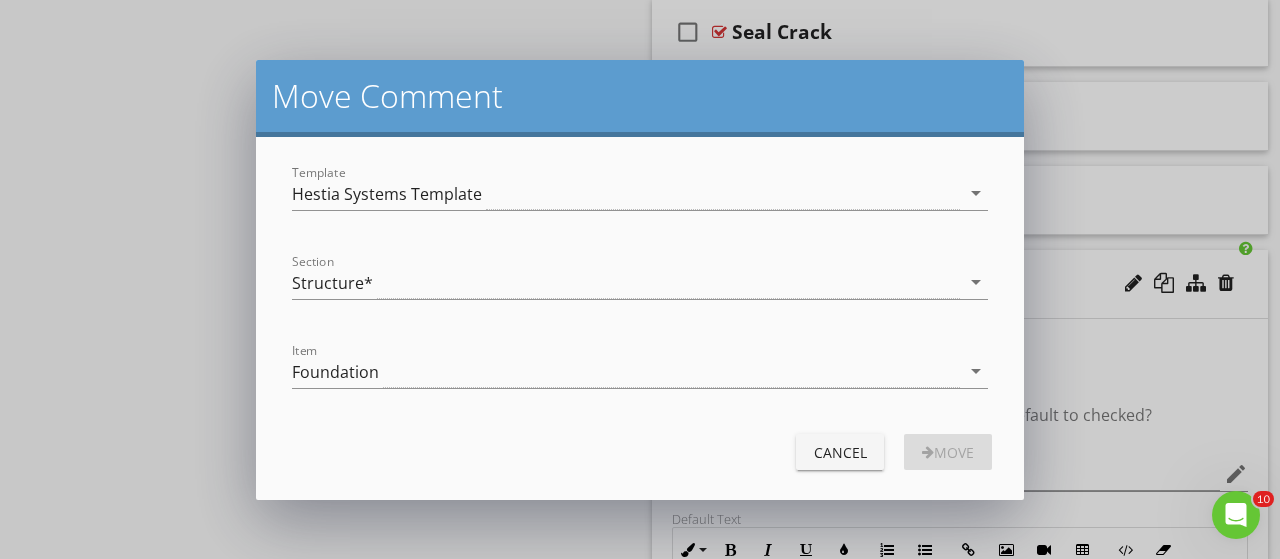 scroll, scrollTop: 3106, scrollLeft: 0, axis: vertical 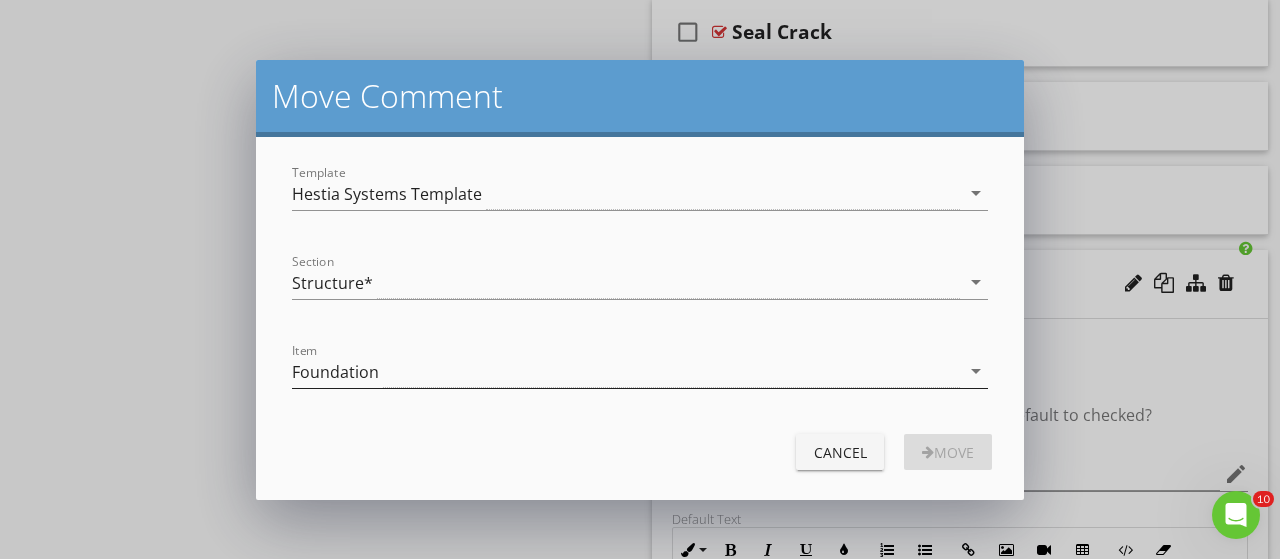 click on "Foundation" at bounding box center [626, 371] 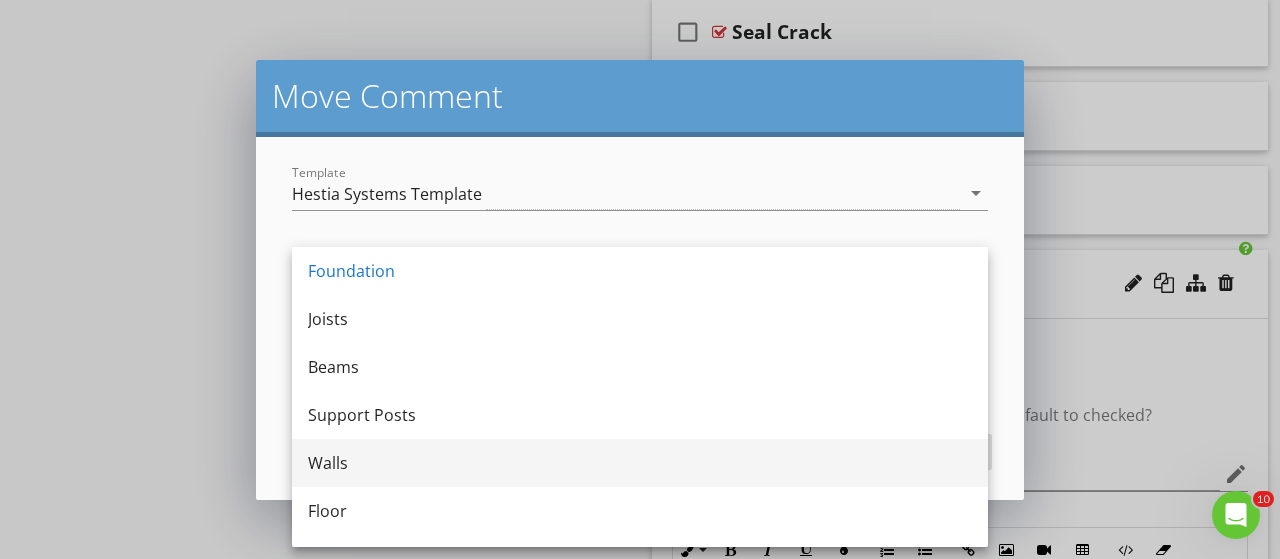 scroll, scrollTop: 84, scrollLeft: 0, axis: vertical 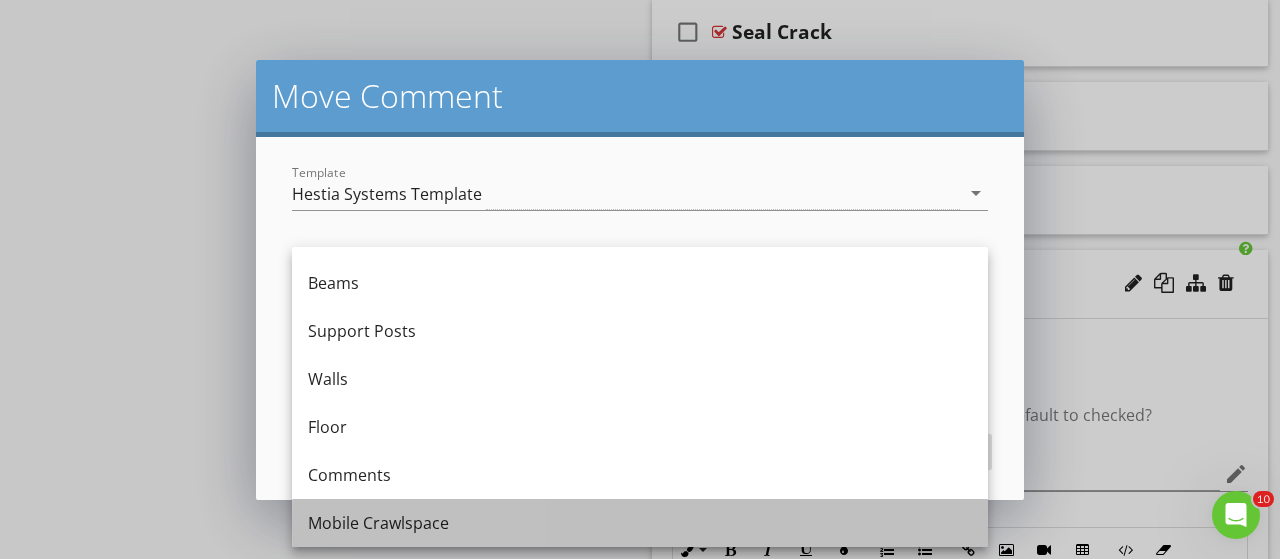 click on "Mobile Crawlspace" at bounding box center (640, 523) 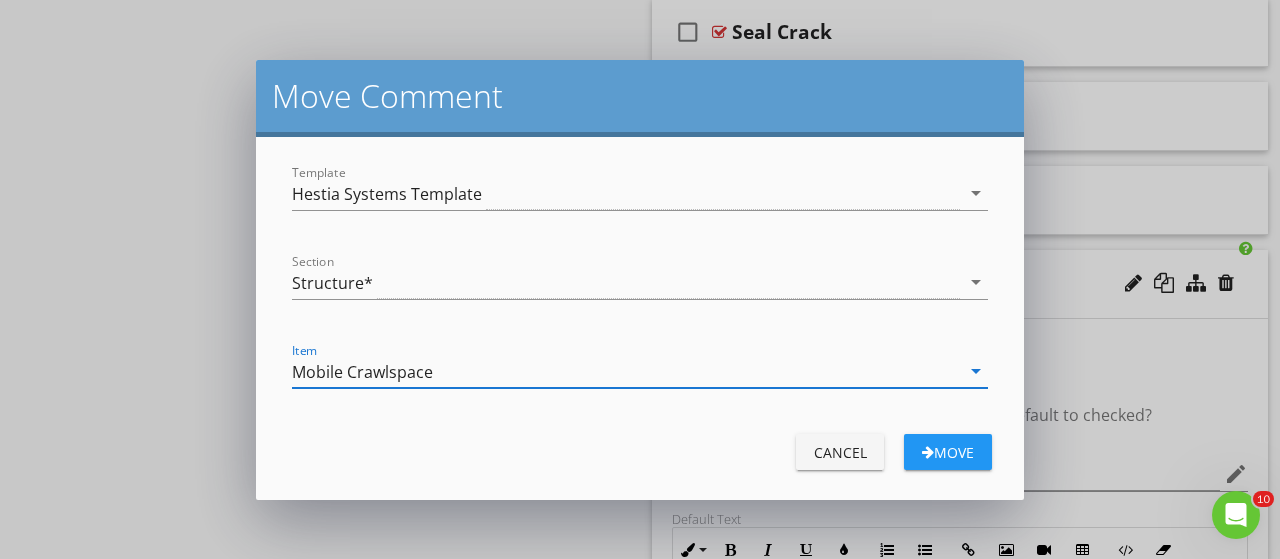 click on "Move" at bounding box center (948, 452) 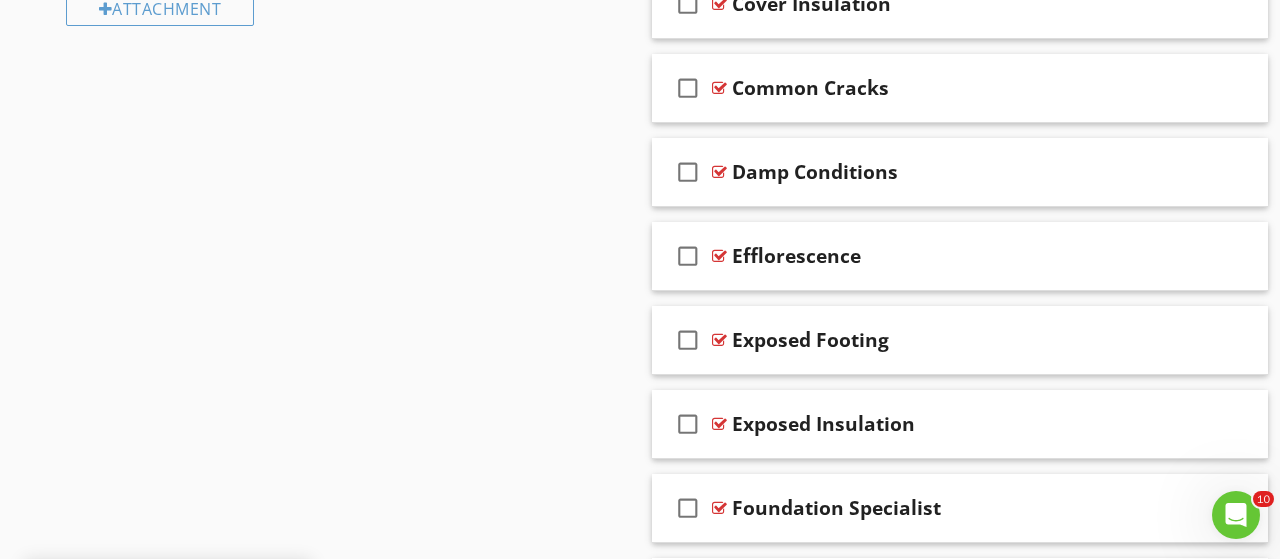 scroll, scrollTop: 1255, scrollLeft: 0, axis: vertical 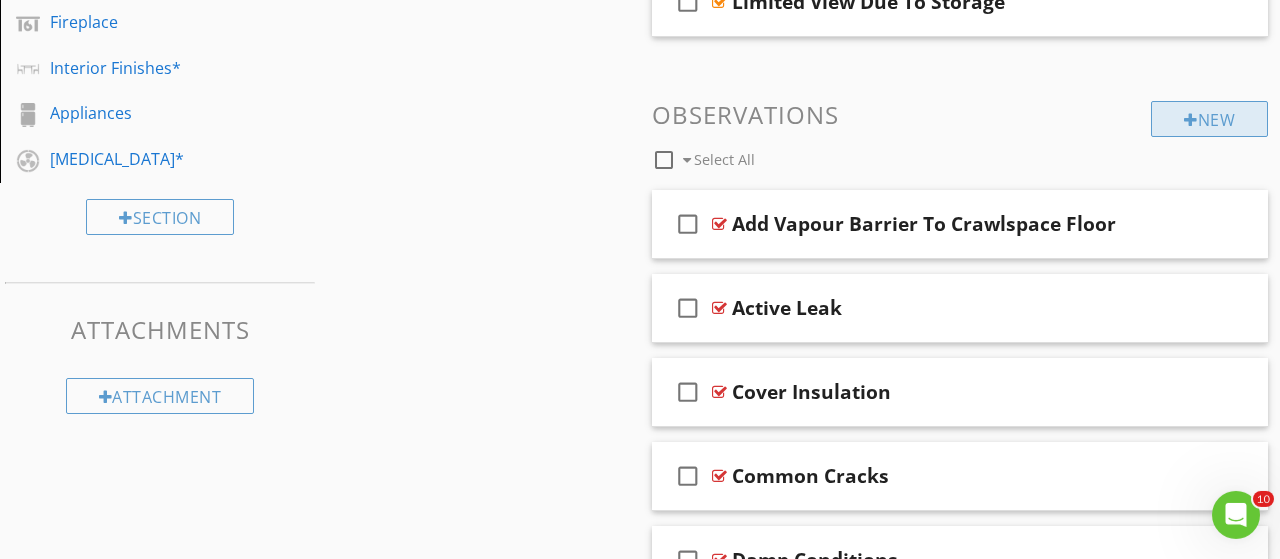 click on "New" at bounding box center [1209, 119] 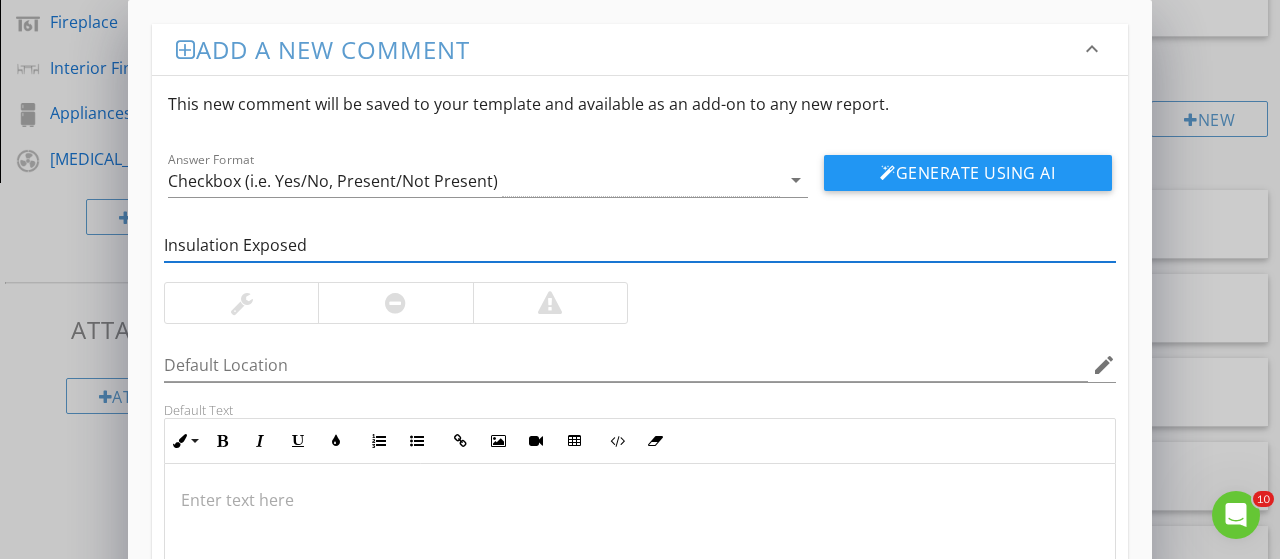 click on "Insulation Exposed" at bounding box center (640, 245) 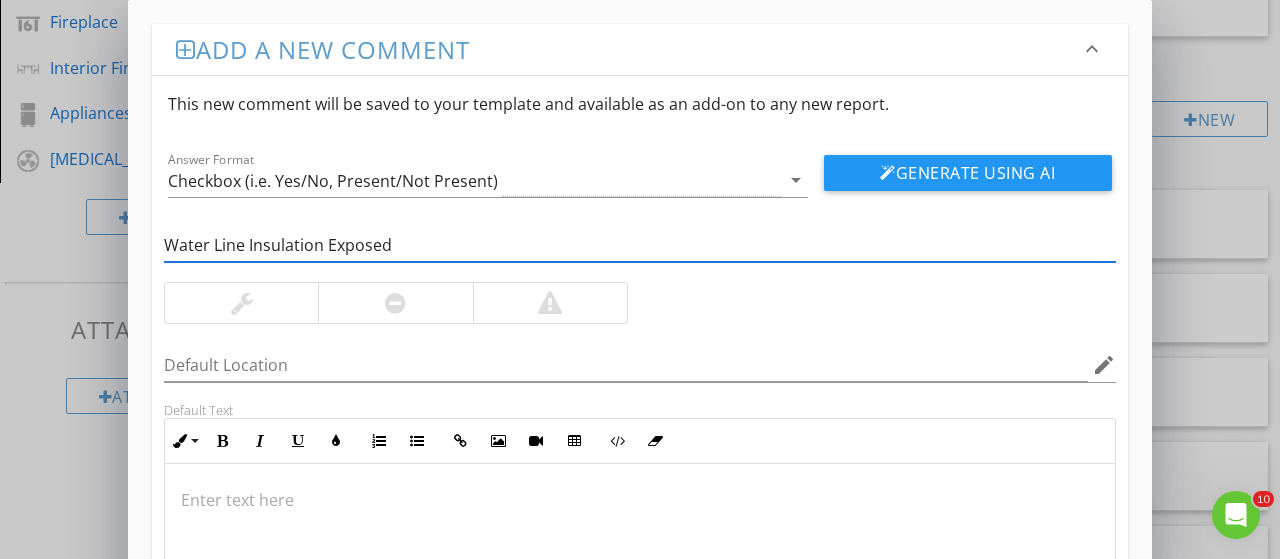 type on "Water Line Insulation Exposed" 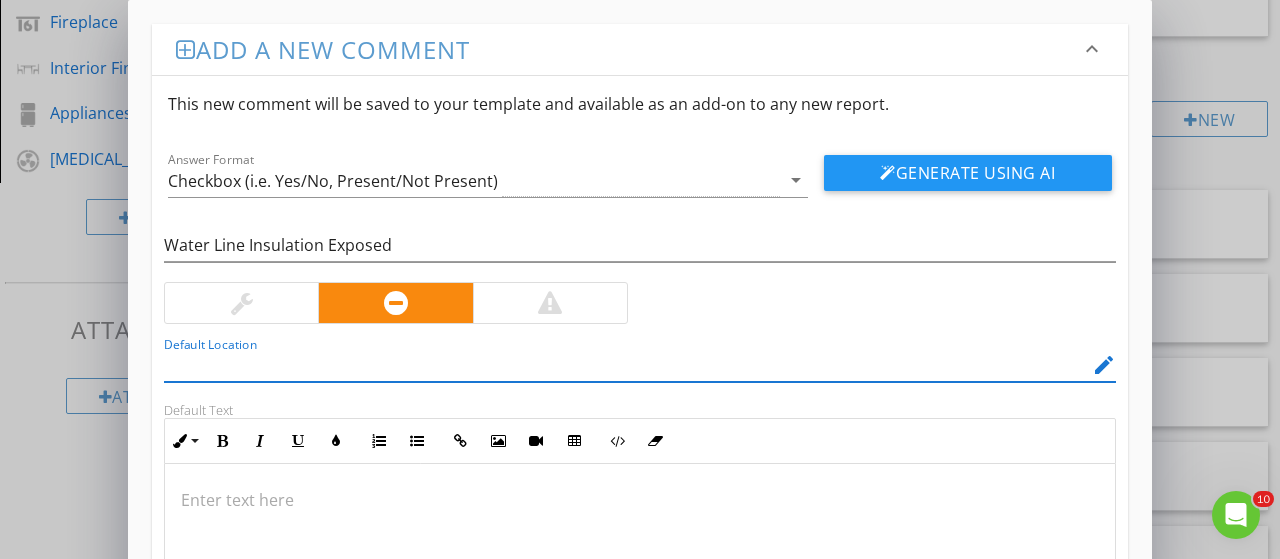 click at bounding box center [626, 365] 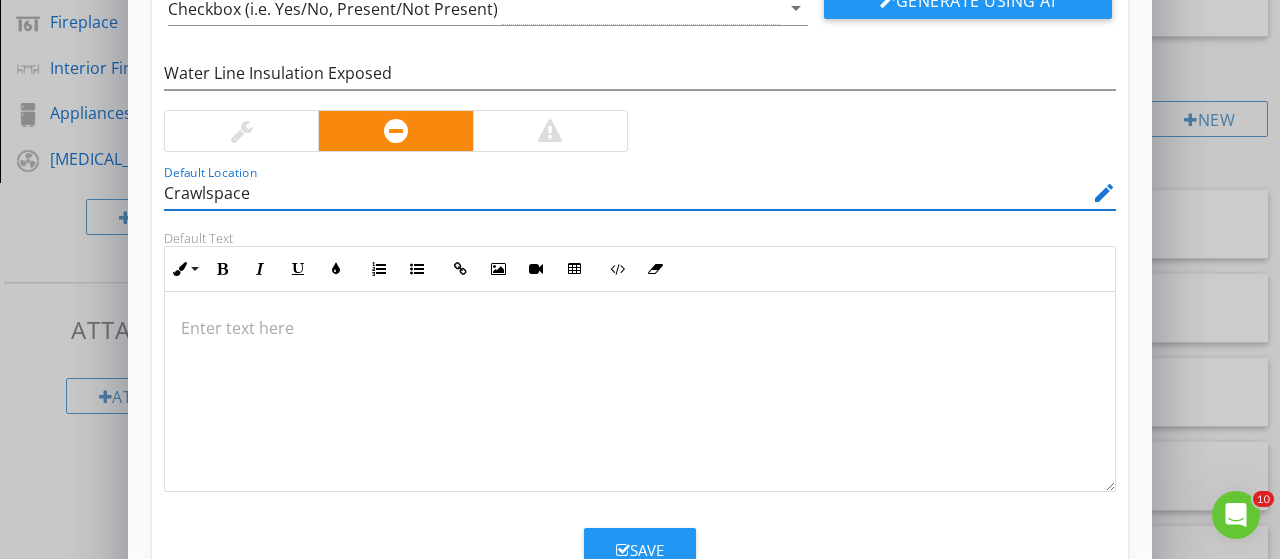 scroll, scrollTop: 238, scrollLeft: 0, axis: vertical 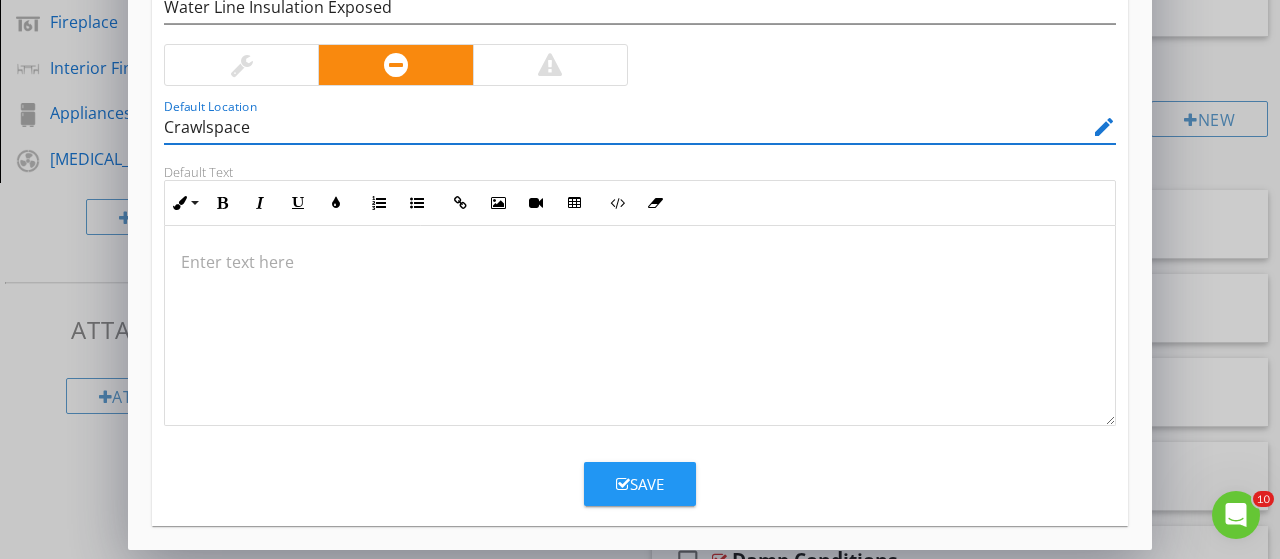 type on "Crawlspace" 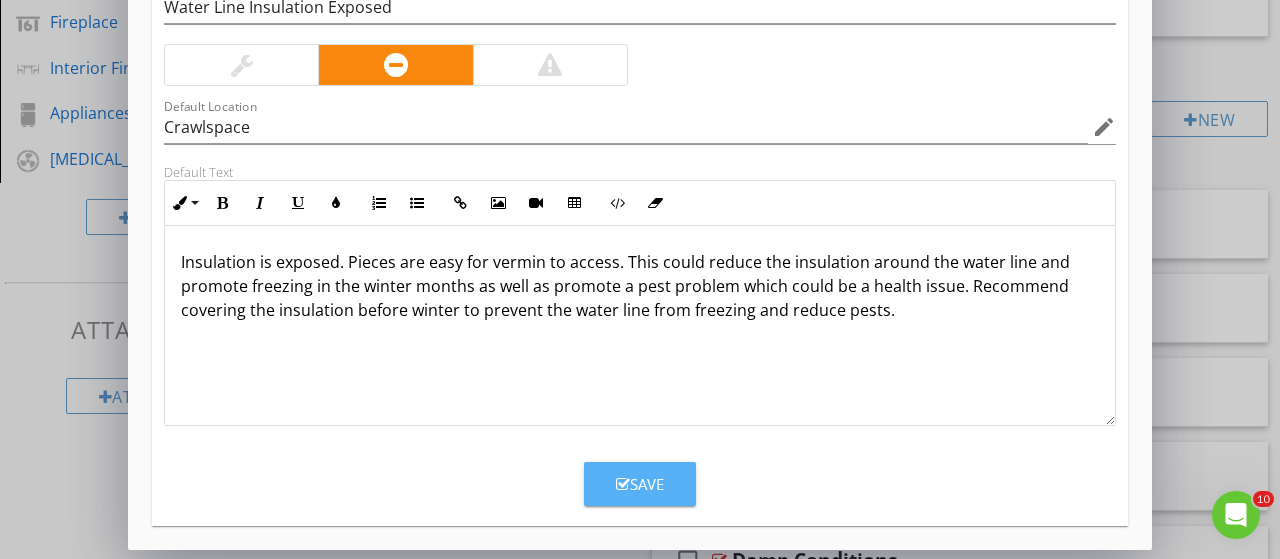 click on "Save" at bounding box center [640, 484] 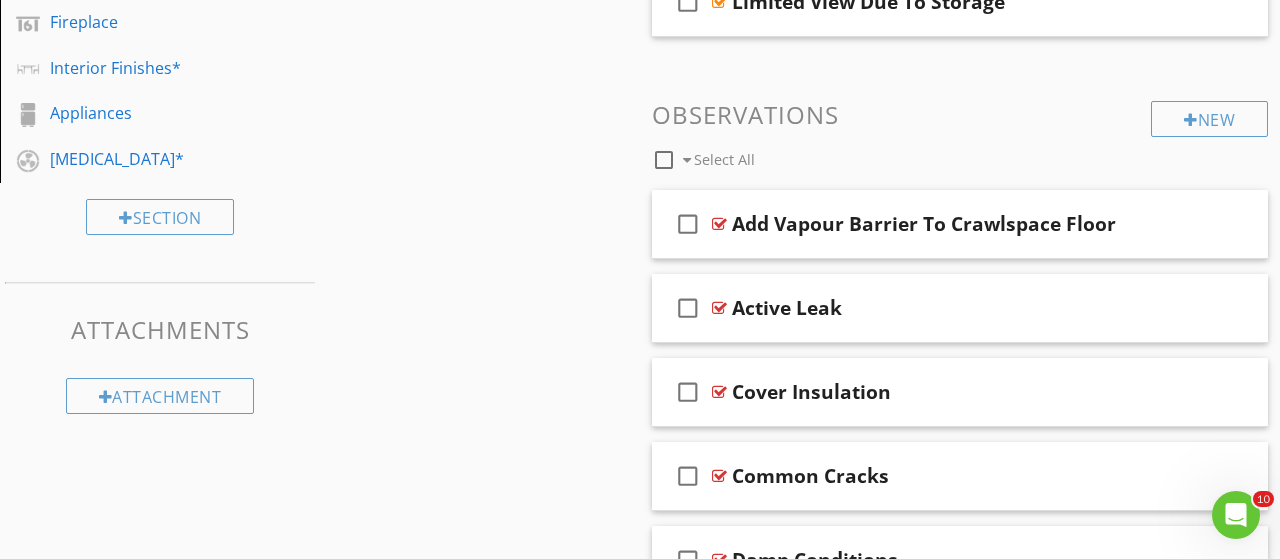 scroll, scrollTop: 137, scrollLeft: 0, axis: vertical 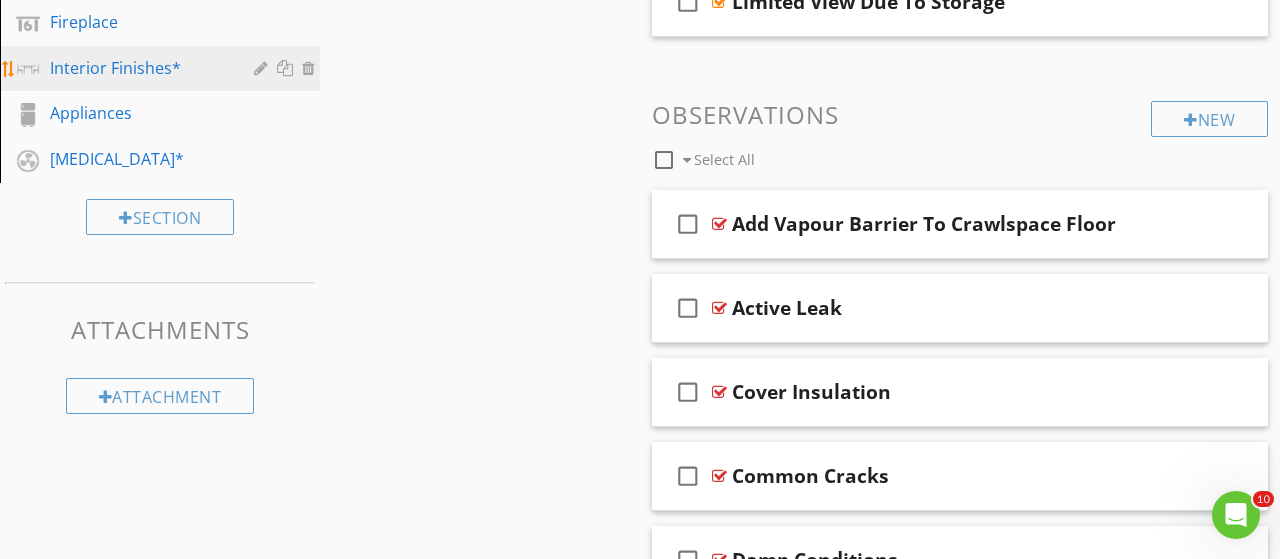 click on "Interior Finishes*" at bounding box center [137, 68] 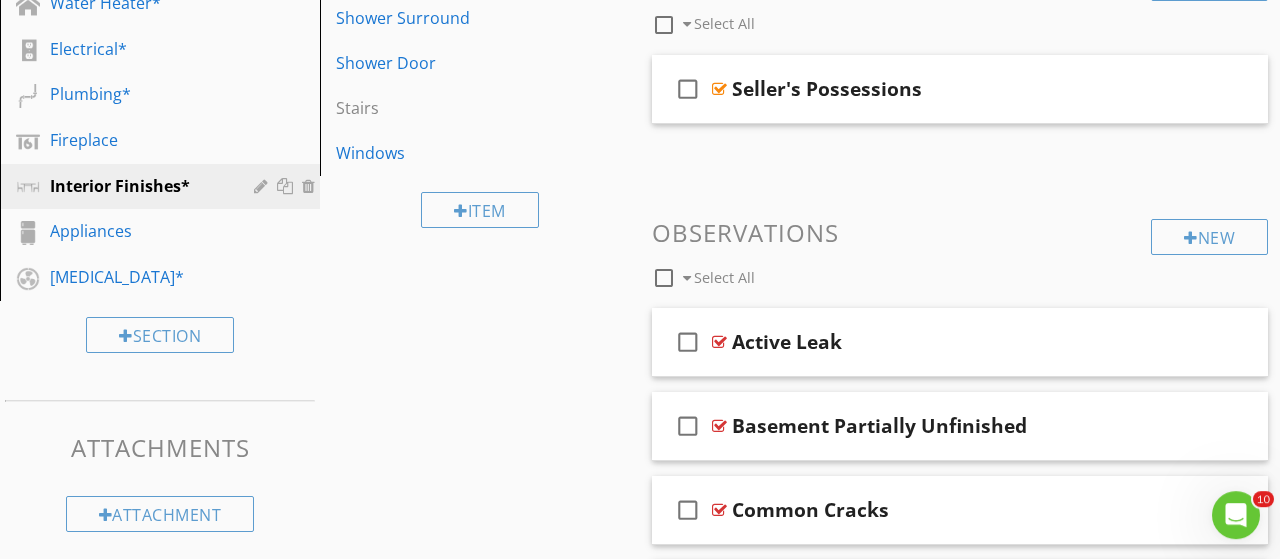 scroll, scrollTop: 768, scrollLeft: 0, axis: vertical 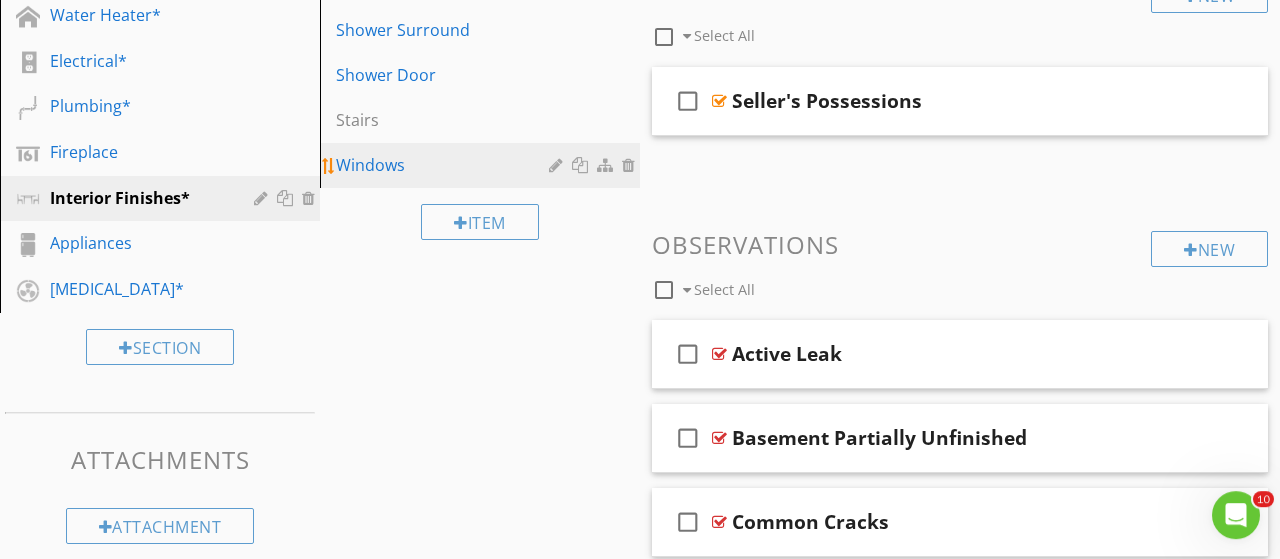 click on "Windows" at bounding box center (445, 165) 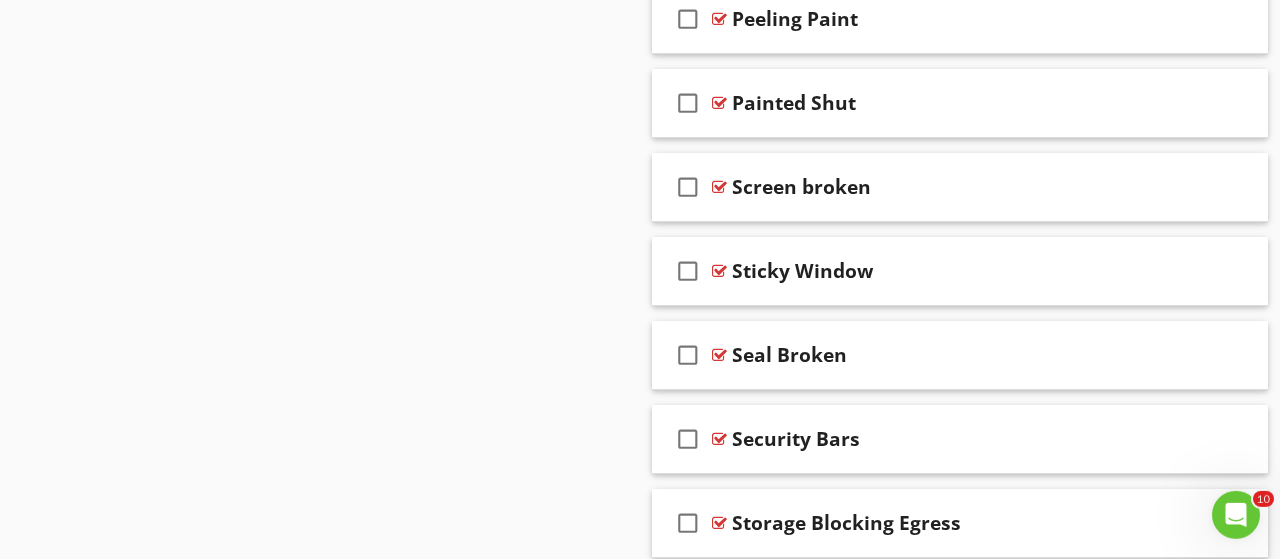 scroll, scrollTop: 2022, scrollLeft: 0, axis: vertical 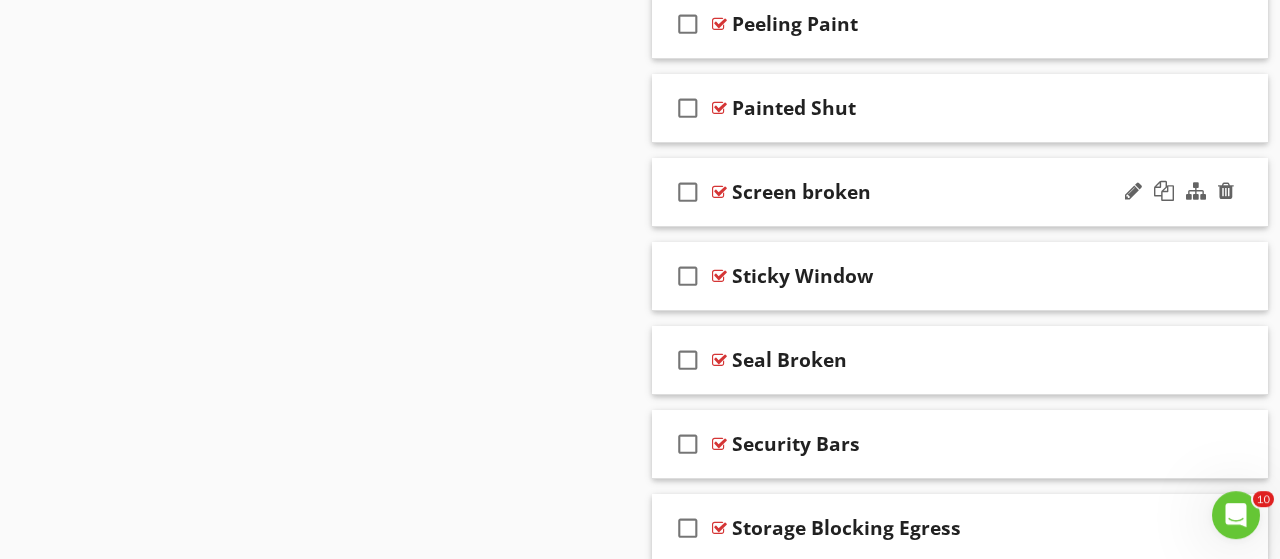 click on "Screen broken" at bounding box center [948, 192] 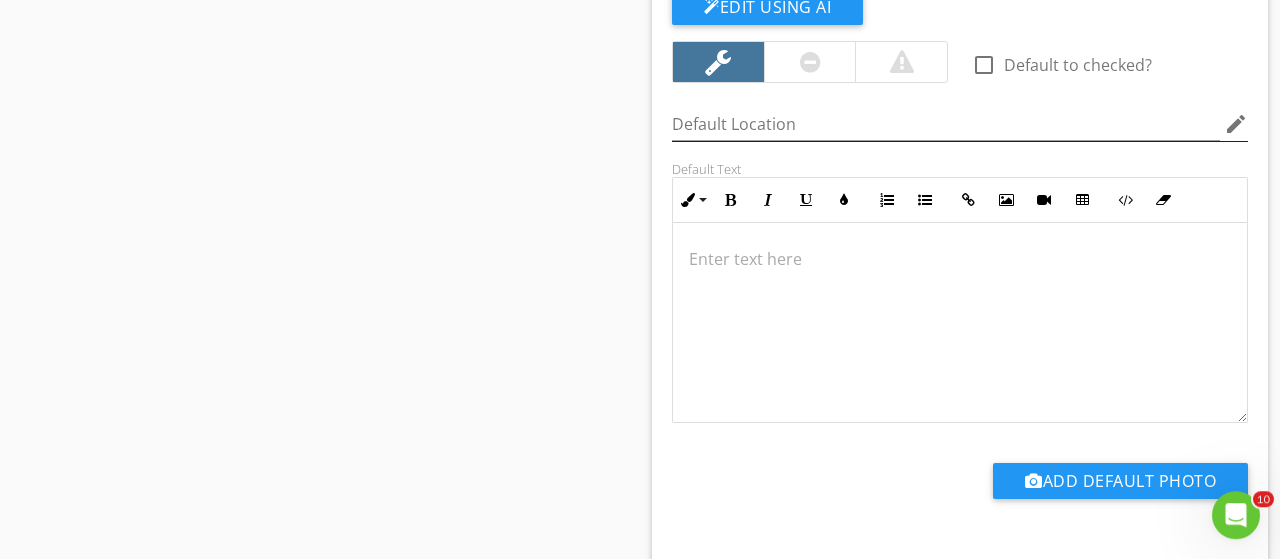 scroll, scrollTop: 2283, scrollLeft: 0, axis: vertical 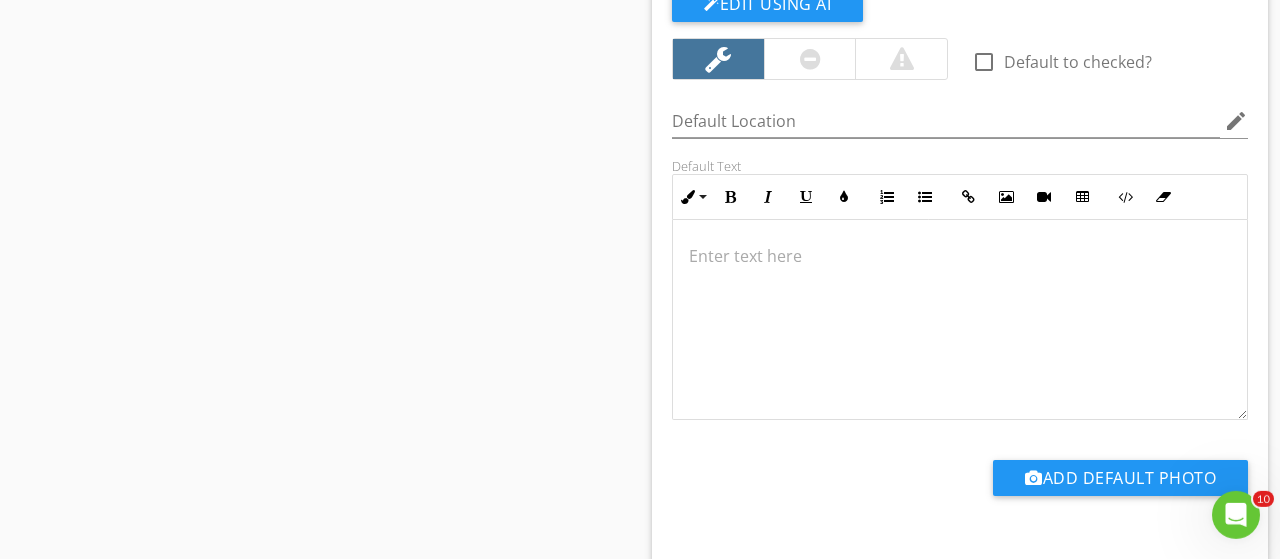 click at bounding box center (960, 320) 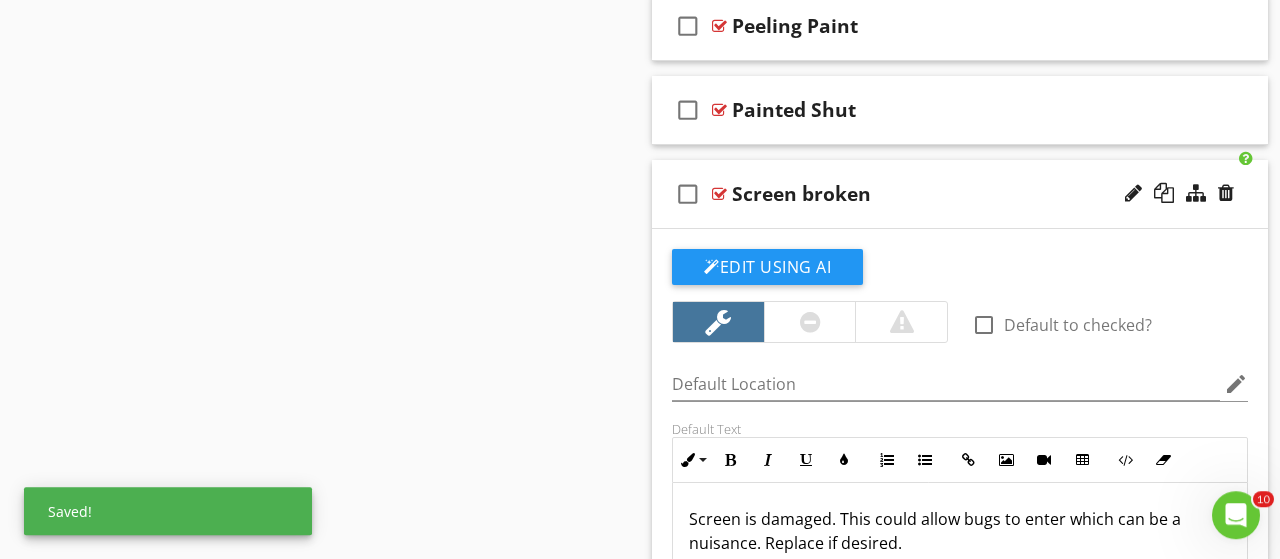 scroll, scrollTop: 2016, scrollLeft: 0, axis: vertical 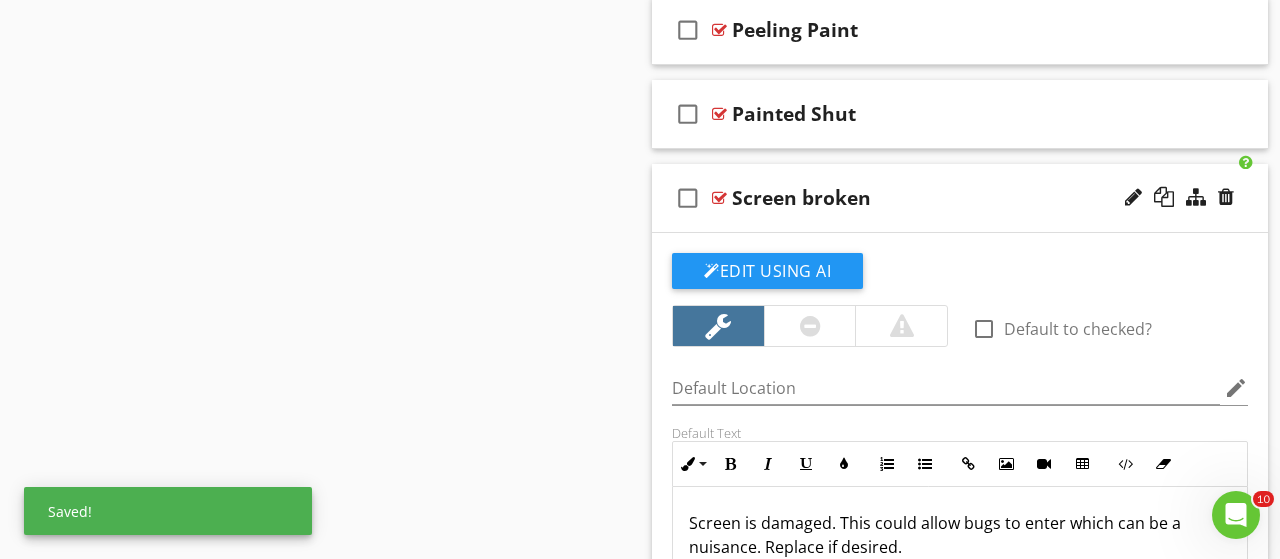 click on "Screen broken" at bounding box center [801, 198] 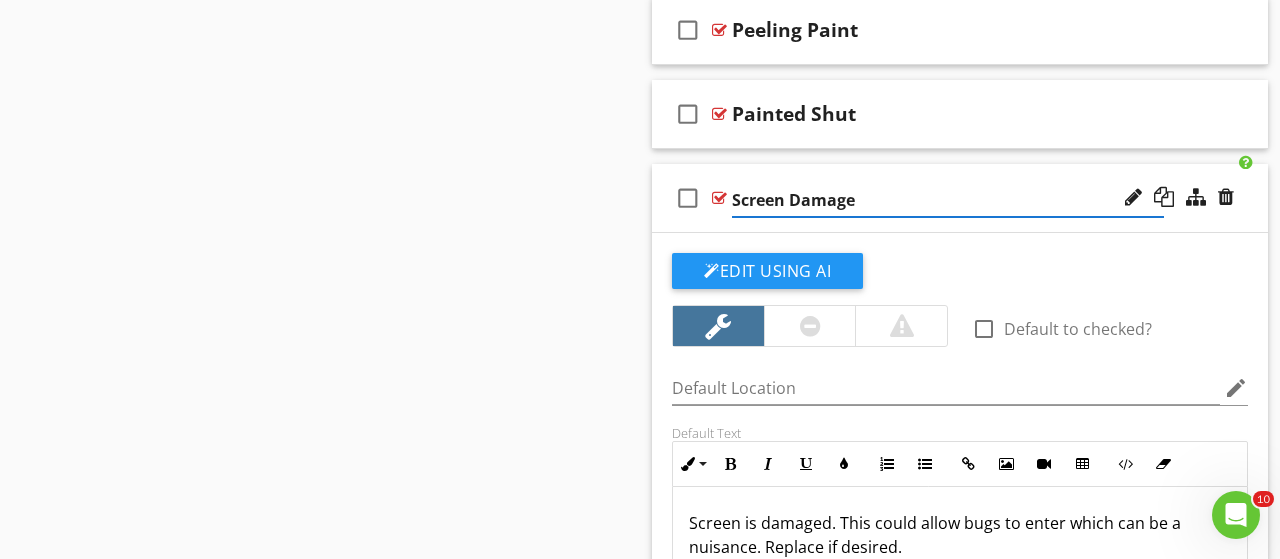 type on "Screen Damaged" 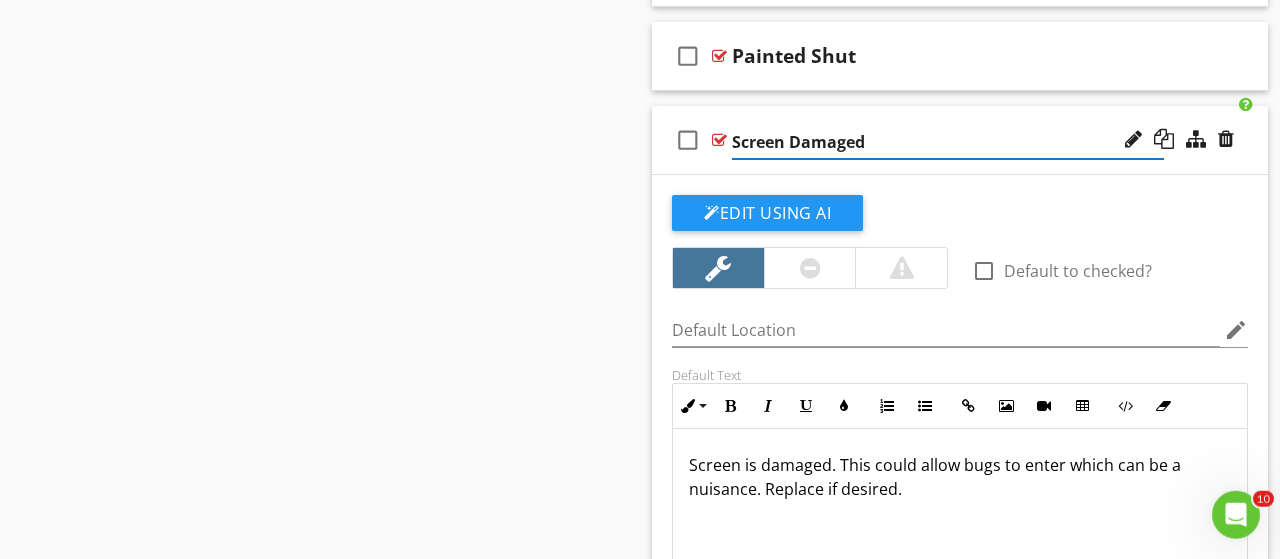 scroll, scrollTop: 2074, scrollLeft: 0, axis: vertical 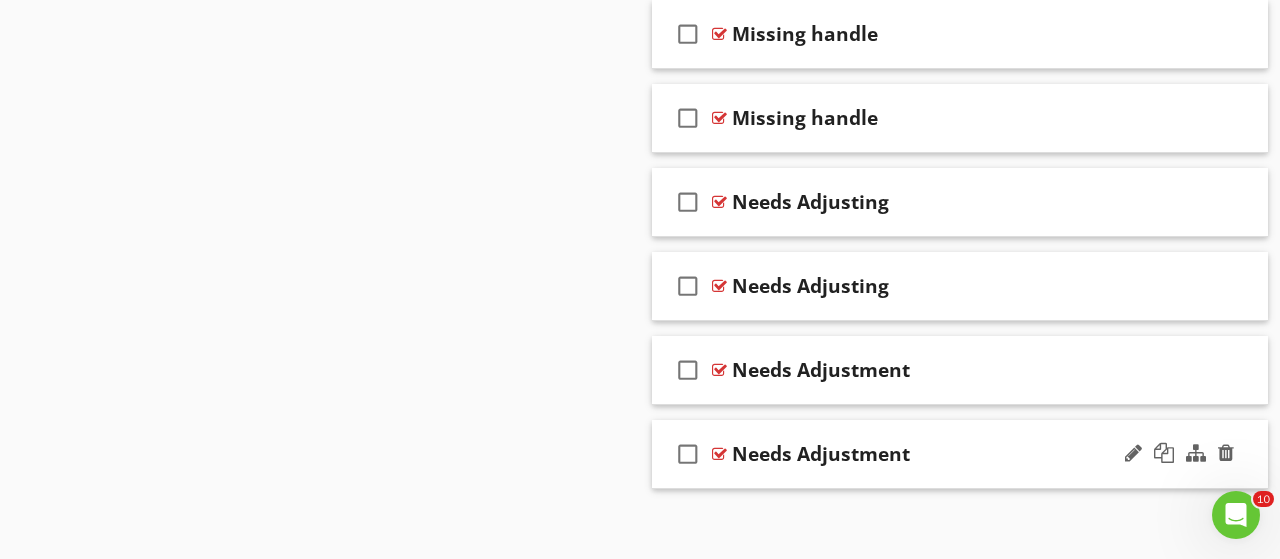 click on "Needs Adjustment" at bounding box center [948, 454] 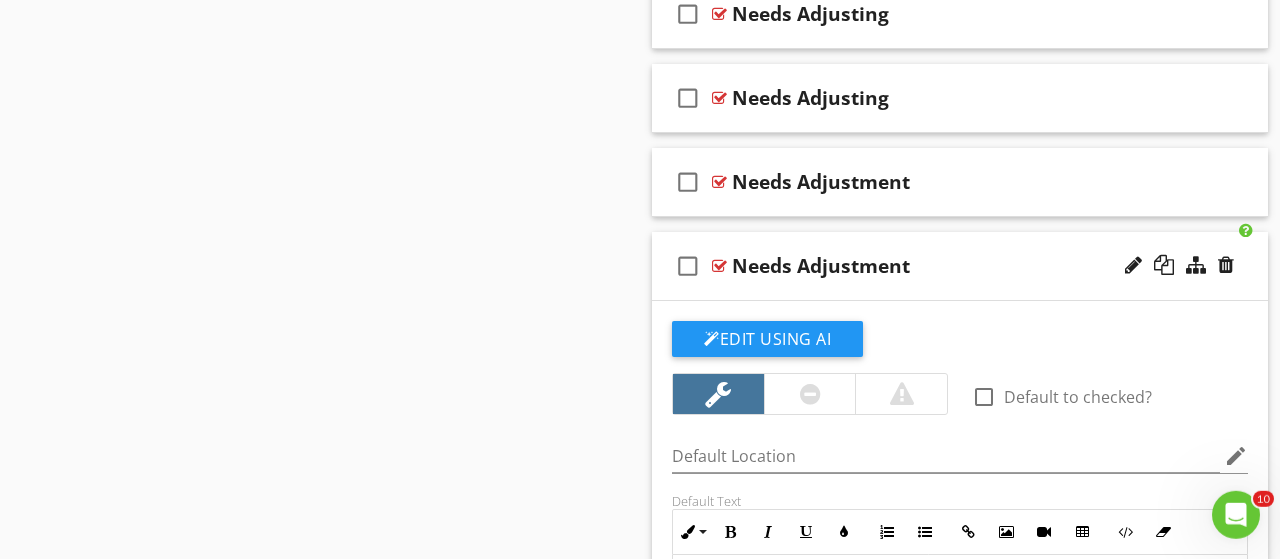scroll, scrollTop: 3711, scrollLeft: 0, axis: vertical 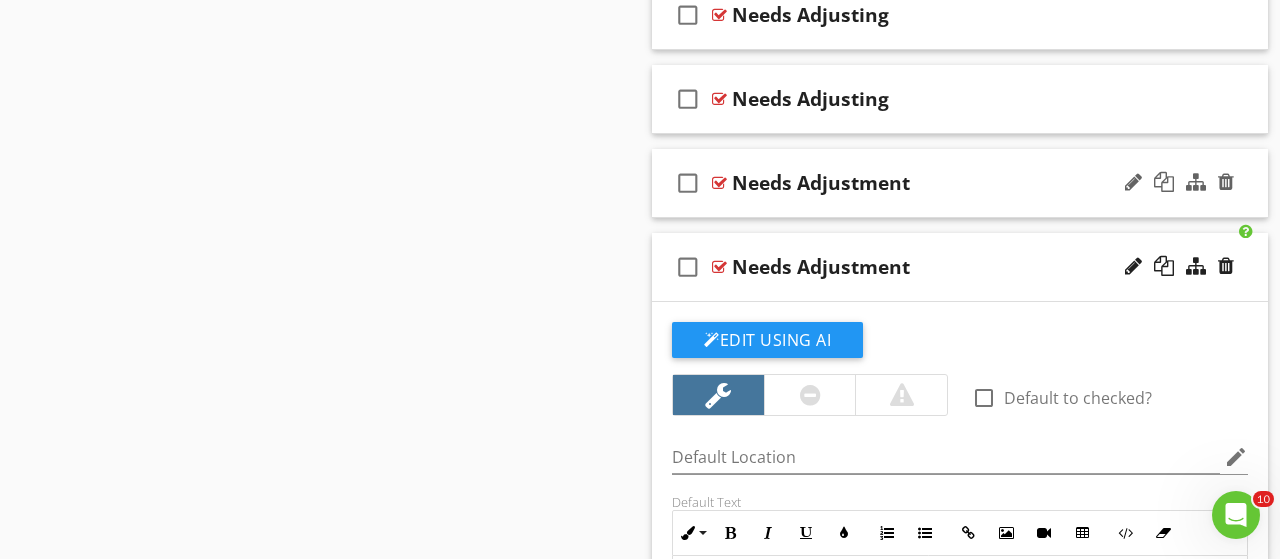 click on "Needs Adjustment" at bounding box center (948, 183) 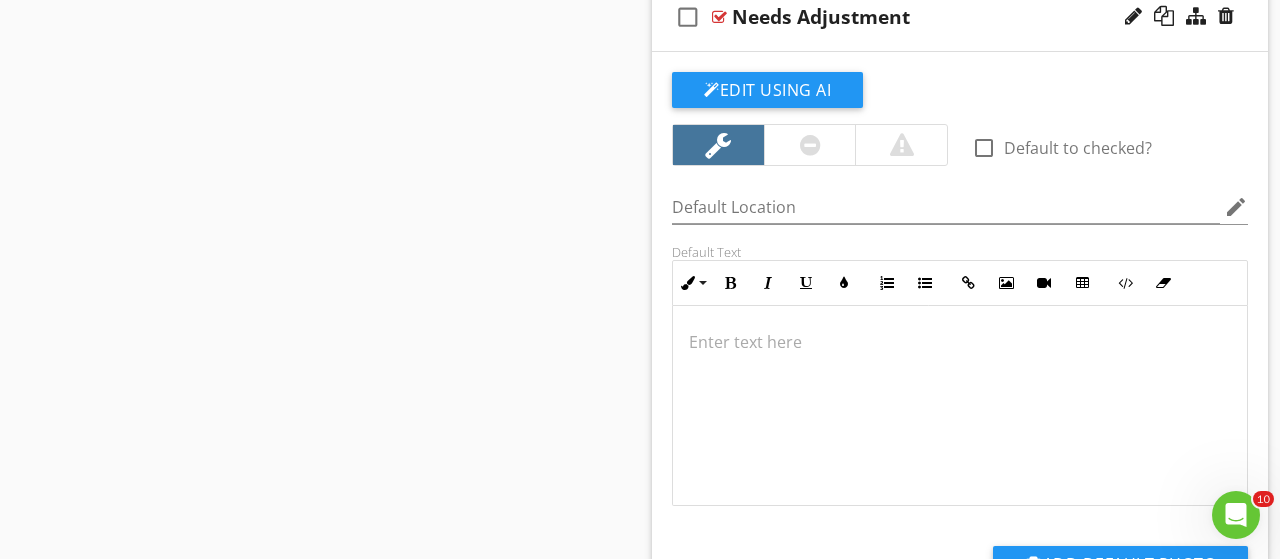 scroll, scrollTop: 3854, scrollLeft: 0, axis: vertical 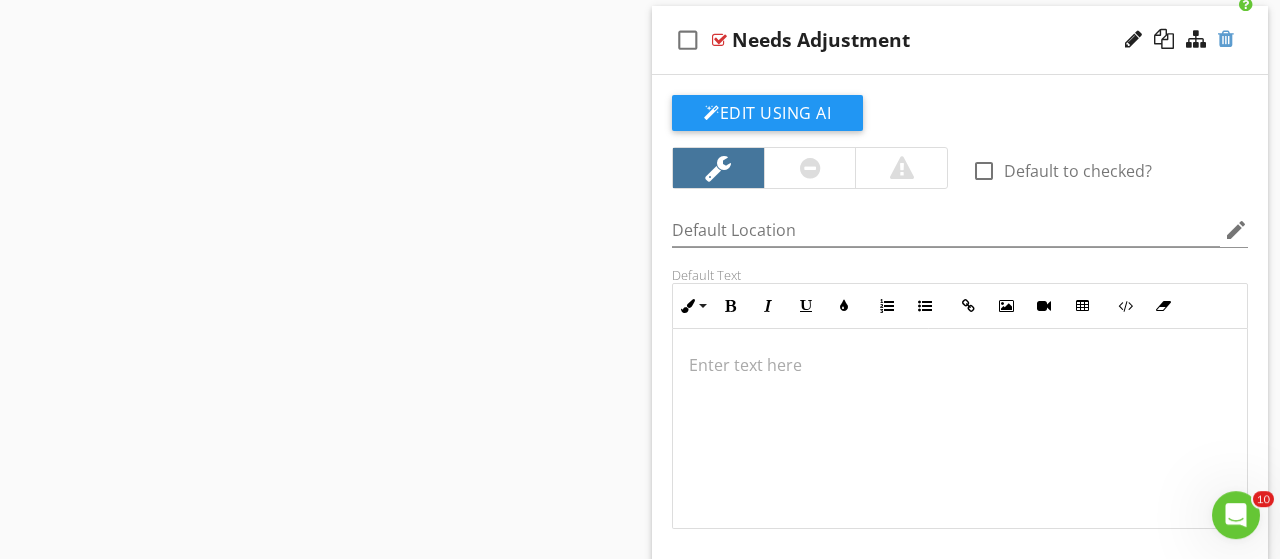 click at bounding box center (1226, 39) 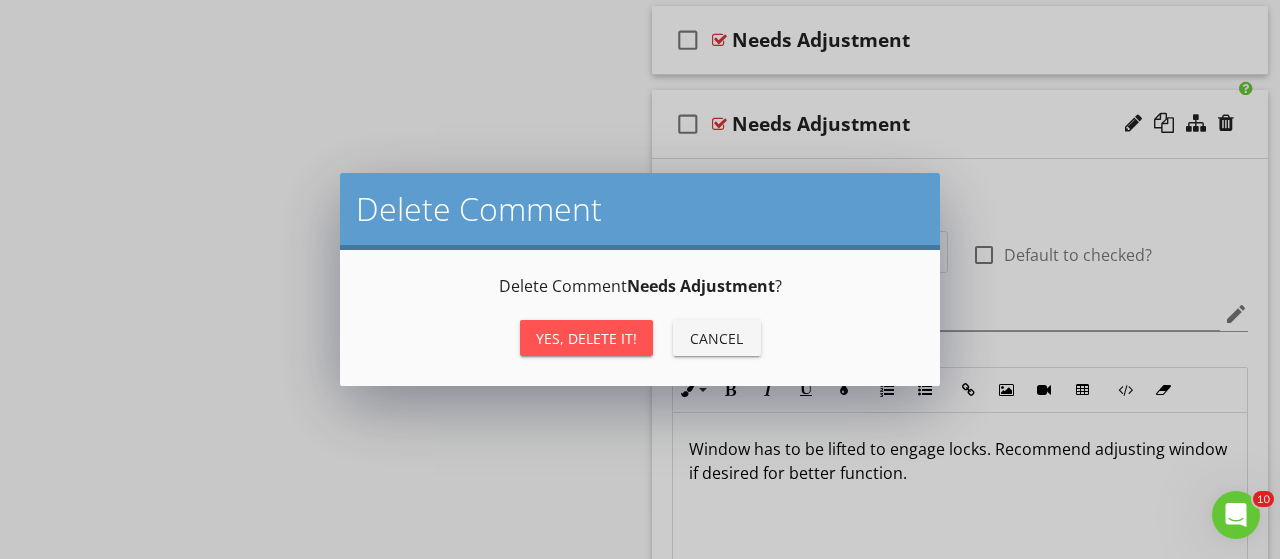 click on "Yes, Delete it!" at bounding box center [586, 338] 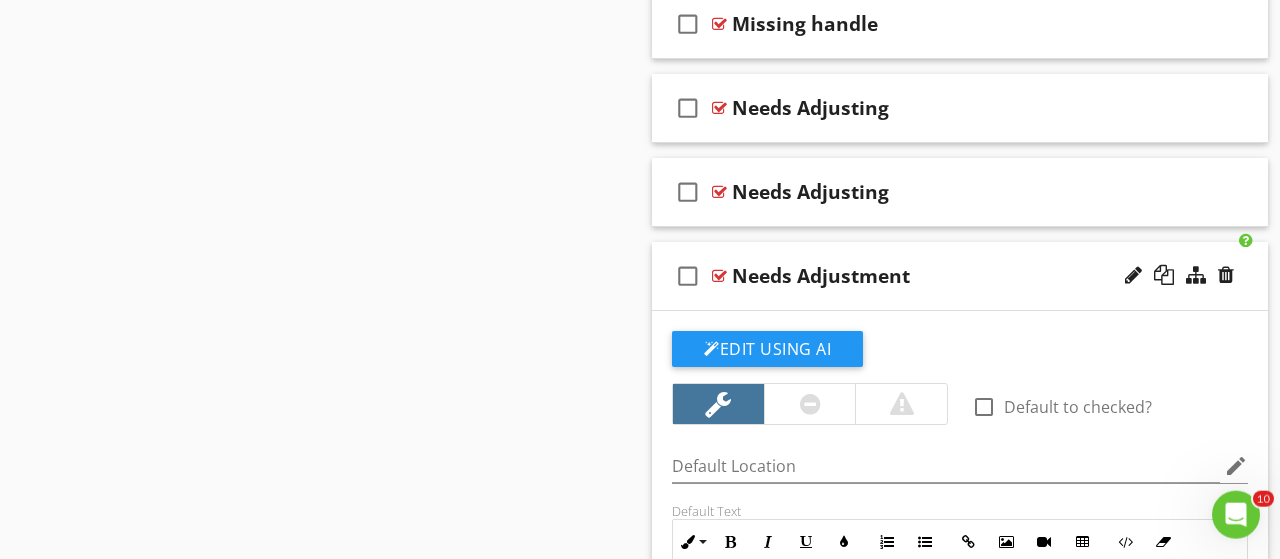 scroll, scrollTop: 3616, scrollLeft: 0, axis: vertical 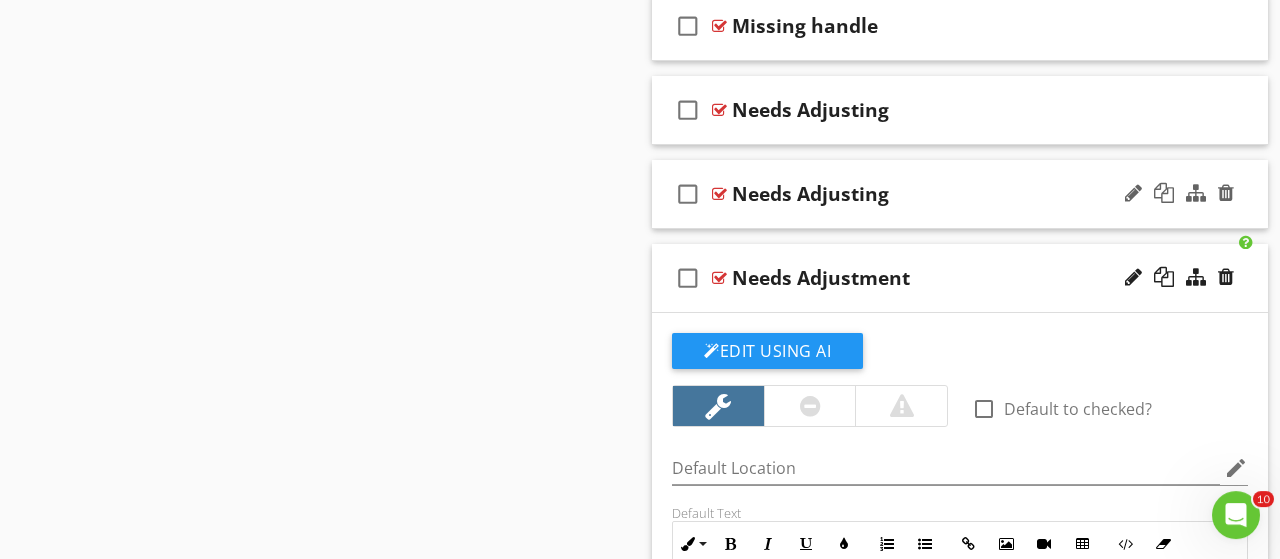 click on "Needs Adjusting" at bounding box center [948, 194] 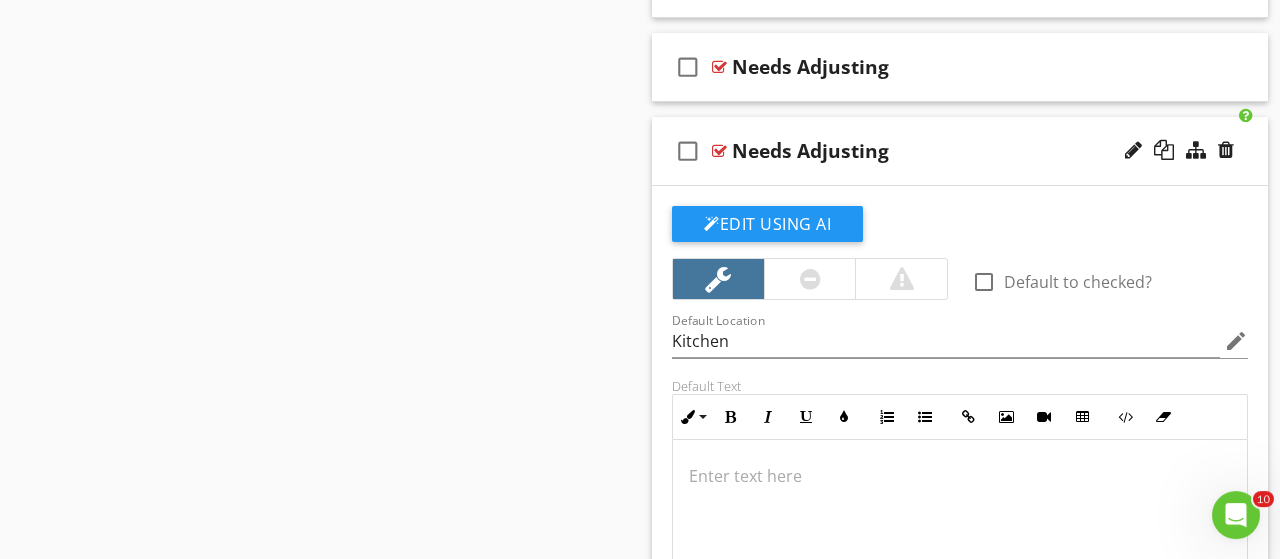 scroll, scrollTop: 3652, scrollLeft: 0, axis: vertical 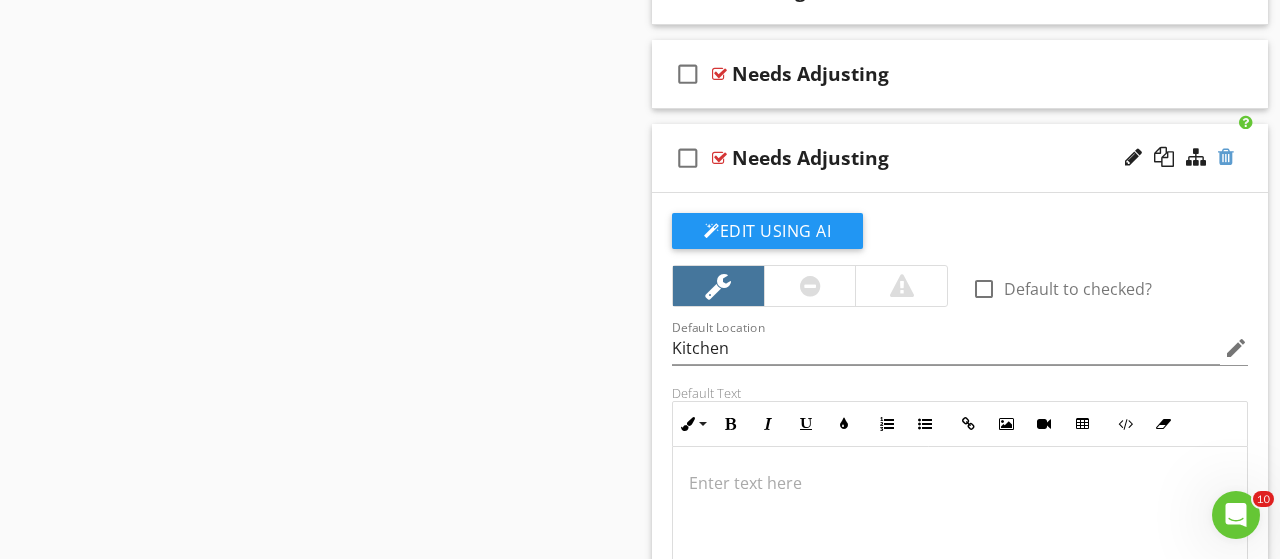 click at bounding box center [1226, 157] 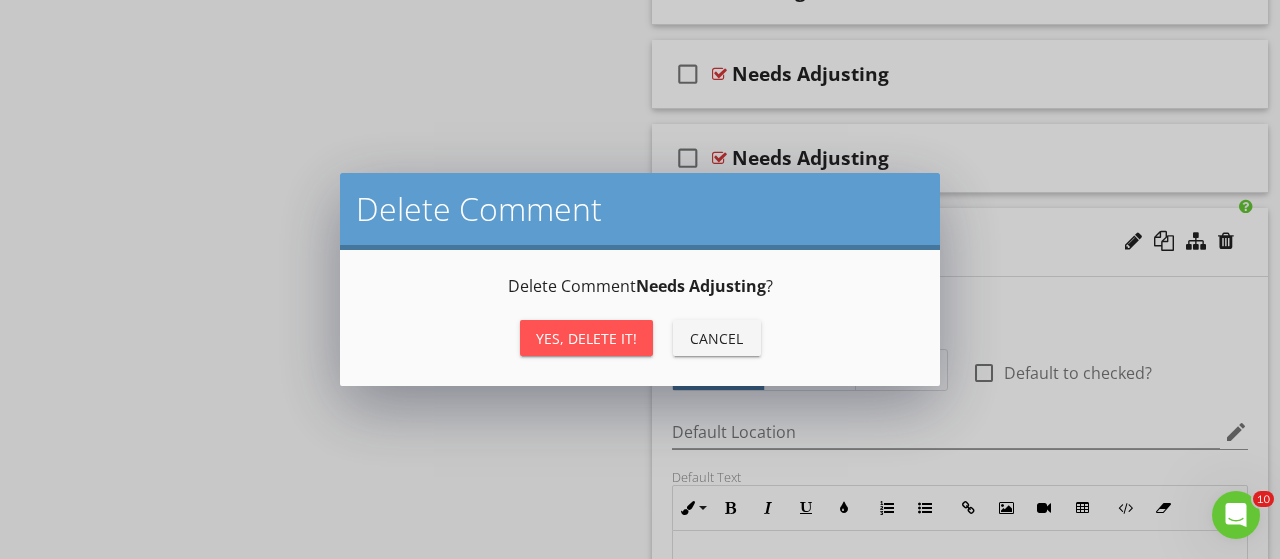click on "Yes, Delete it!" at bounding box center (586, 338) 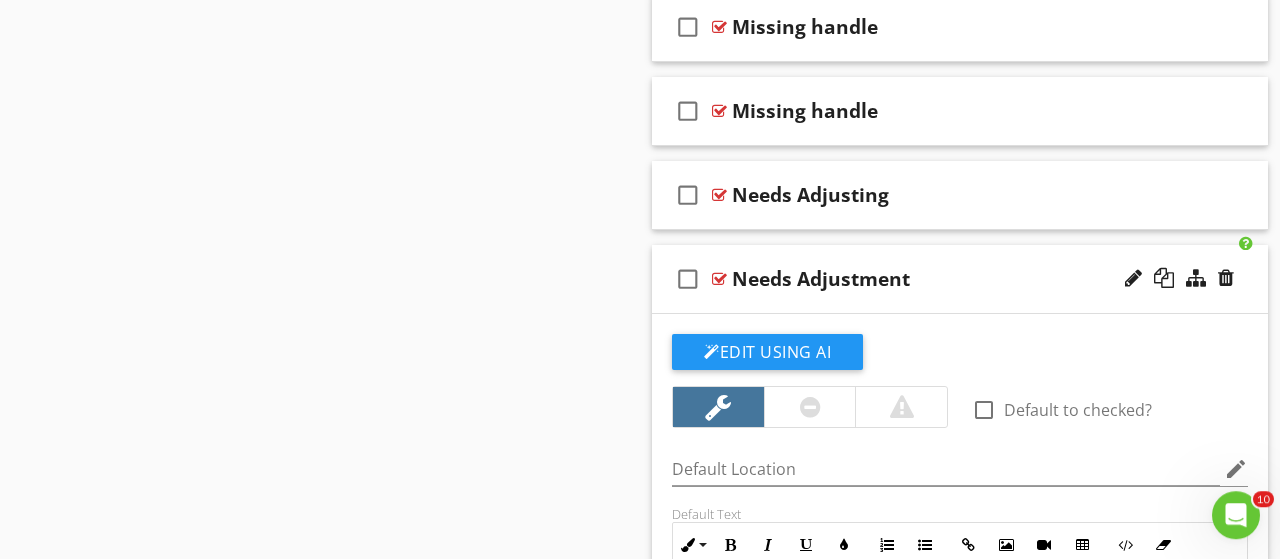 scroll, scrollTop: 3529, scrollLeft: 0, axis: vertical 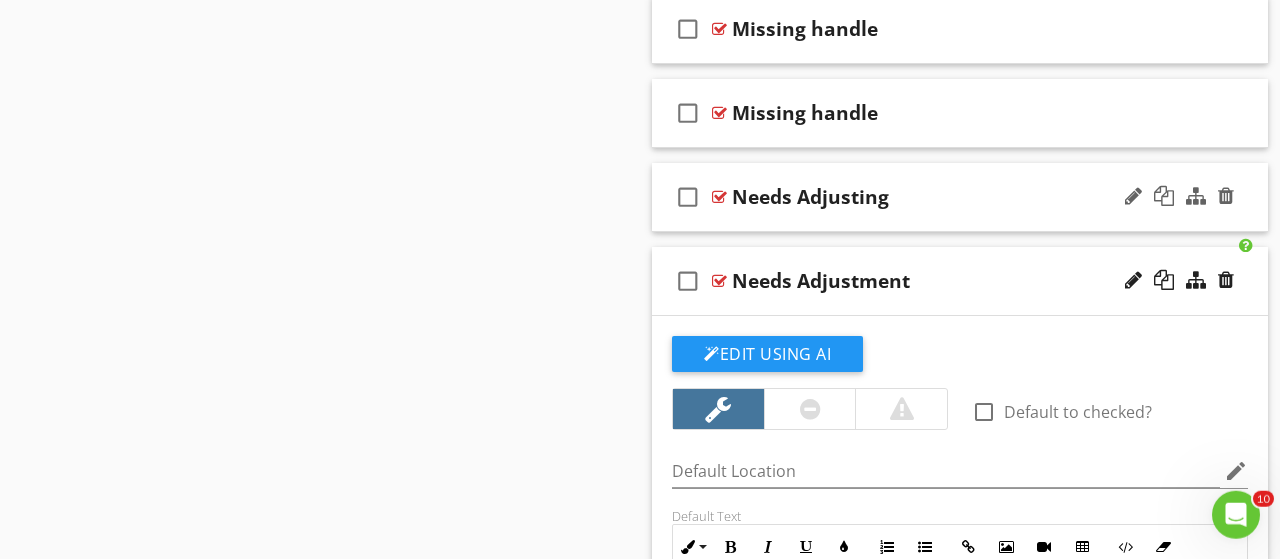 click on "Needs Adjusting" at bounding box center (948, 197) 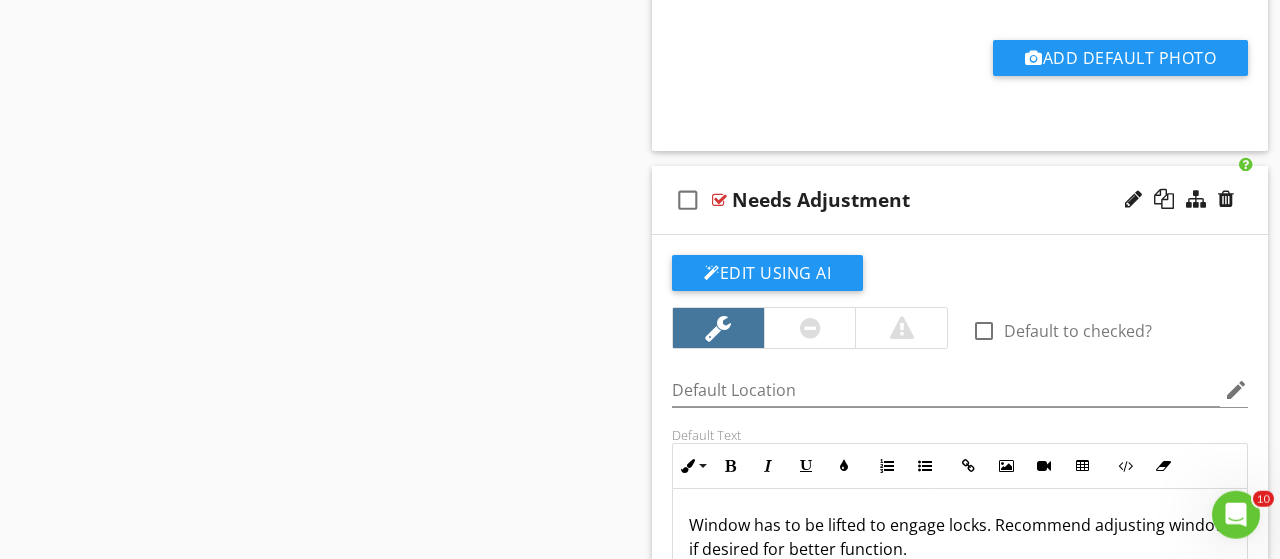 scroll, scrollTop: 4211, scrollLeft: 0, axis: vertical 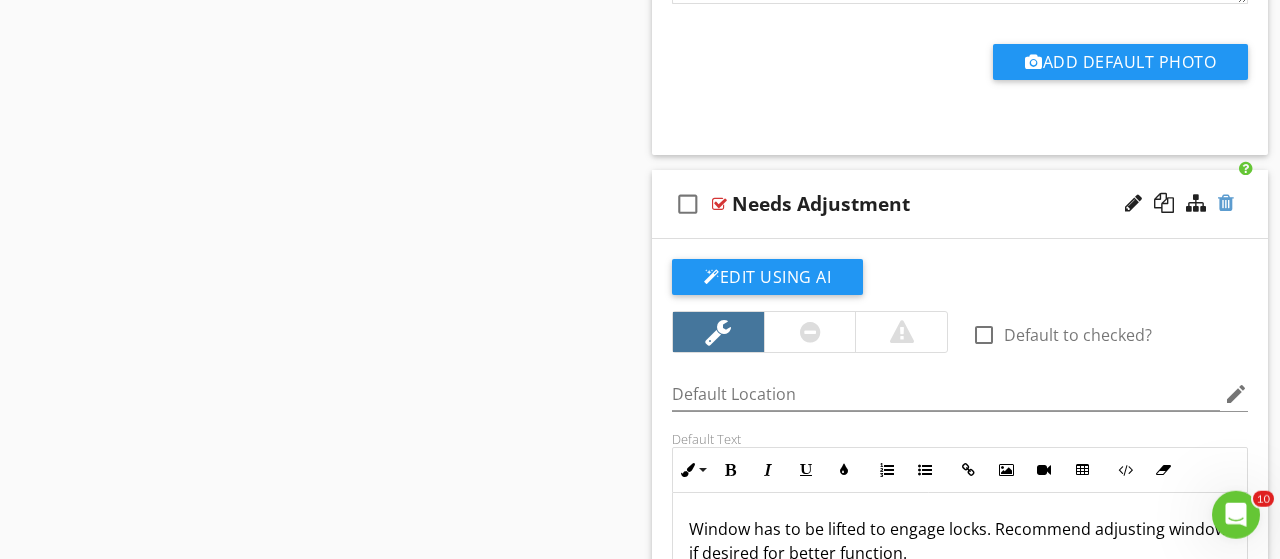 click at bounding box center [1226, 203] 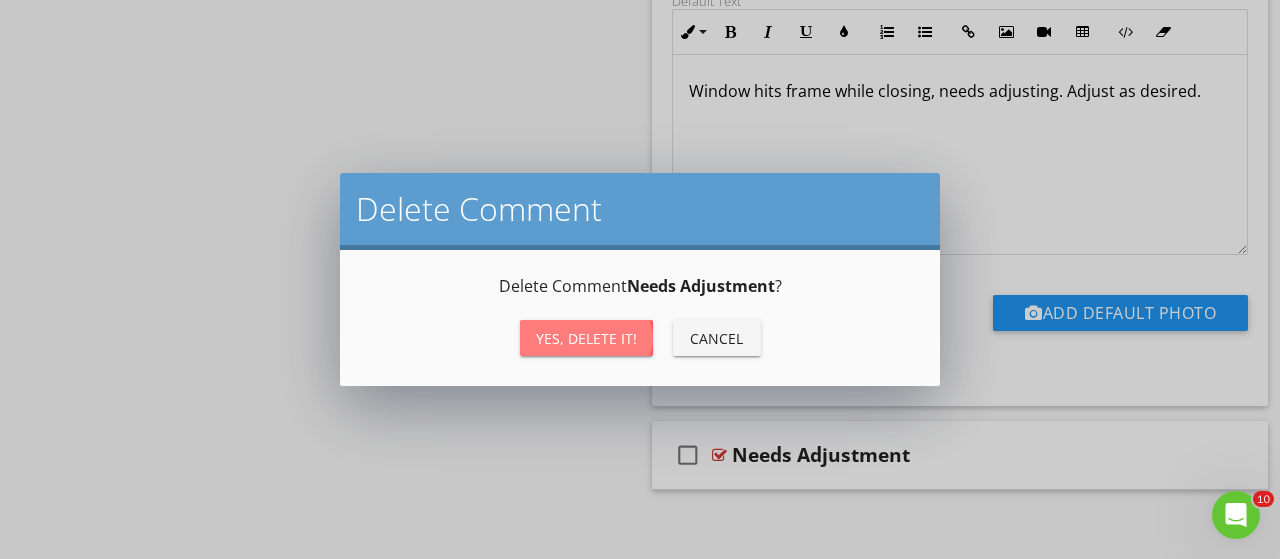 click on "Yes, Delete it!" at bounding box center [586, 338] 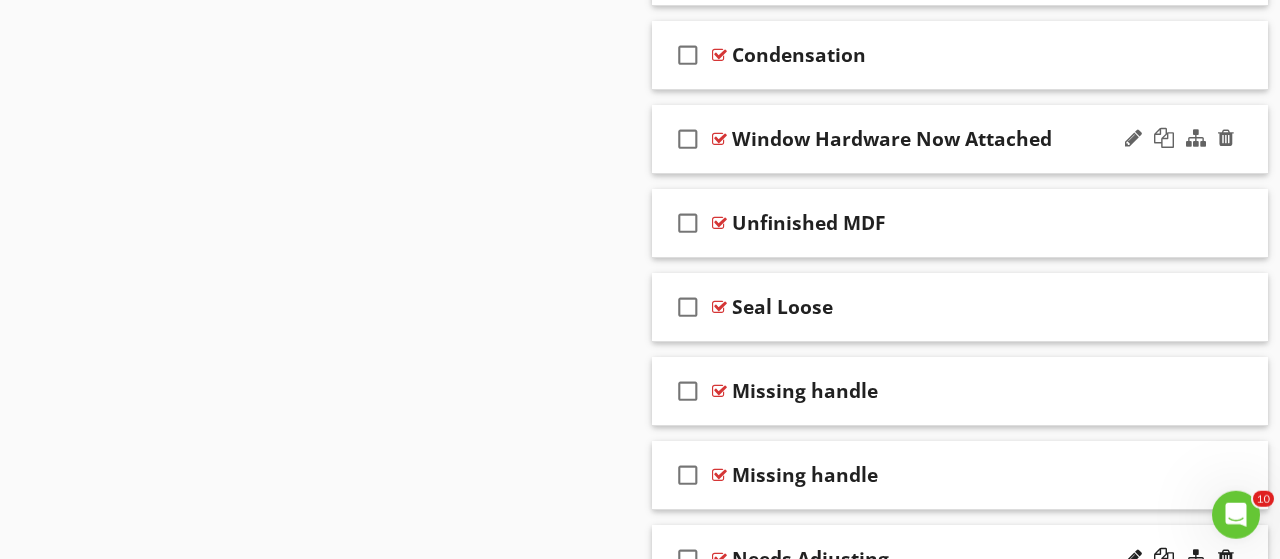 scroll, scrollTop: 3168, scrollLeft: 0, axis: vertical 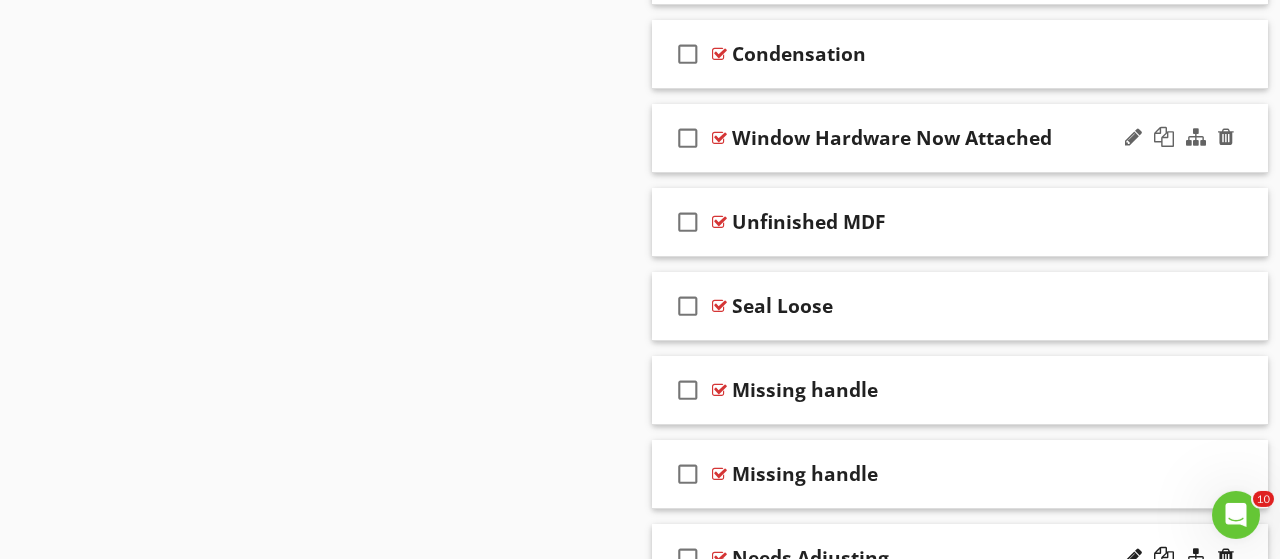 click on "Window Hardware Now Attached" at bounding box center (892, 138) 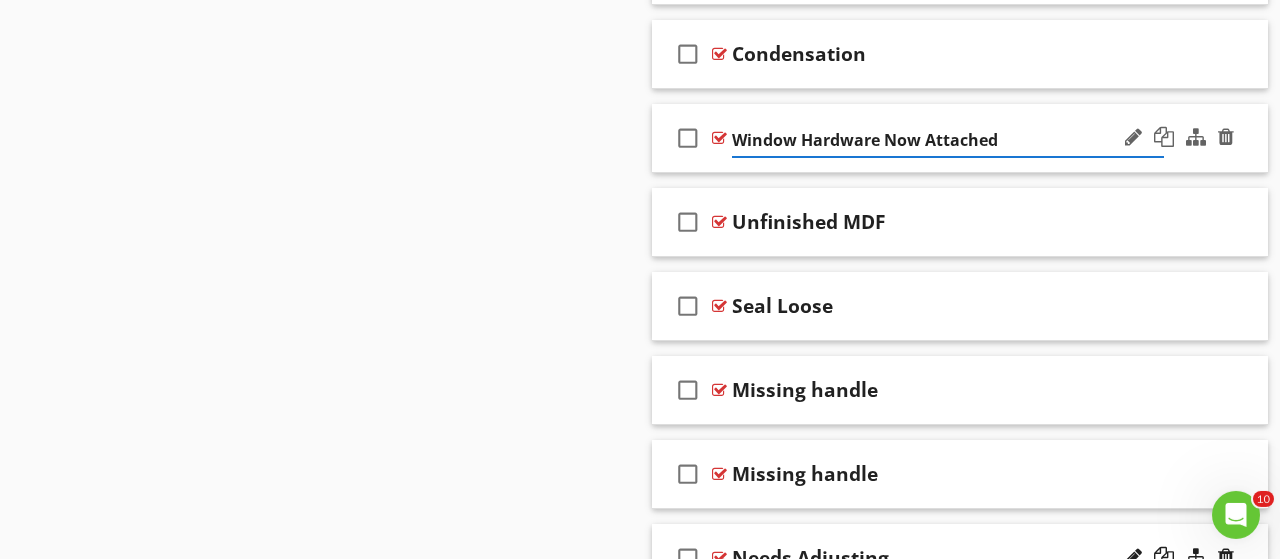 click on "Window Hardware Now Attached" at bounding box center (948, 140) 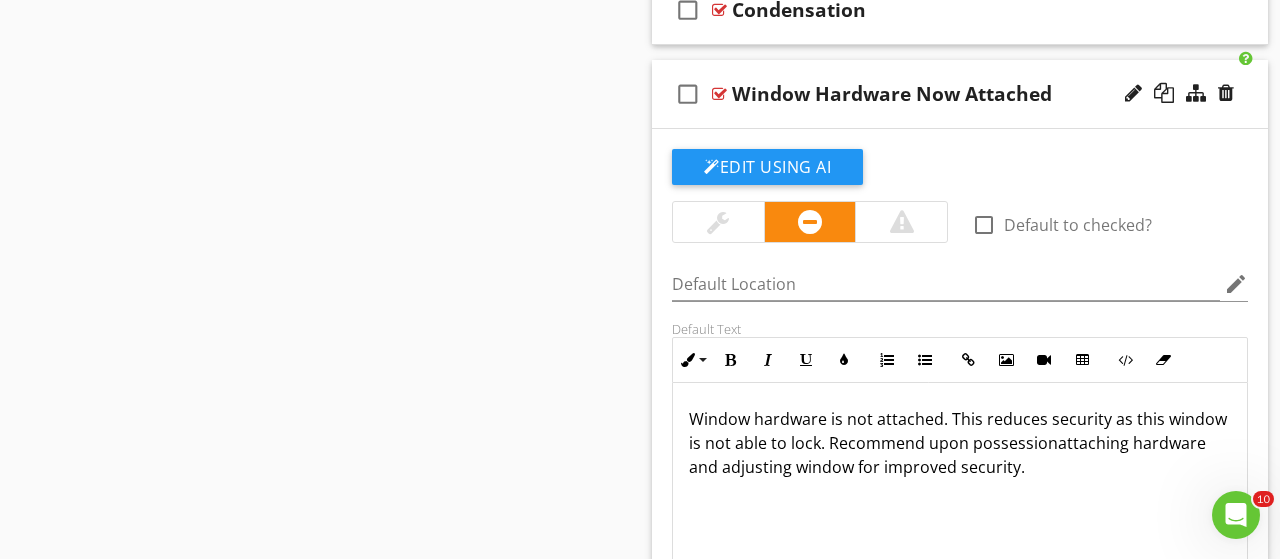 scroll, scrollTop: 3211, scrollLeft: 0, axis: vertical 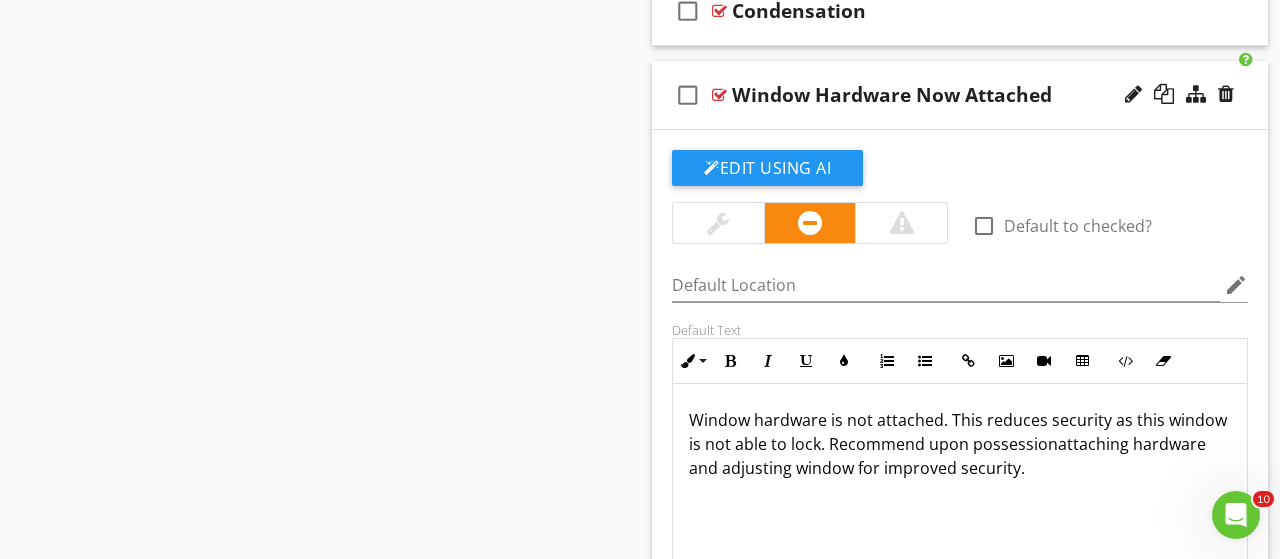 click on "Window Hardware Now Attached" at bounding box center [892, 95] 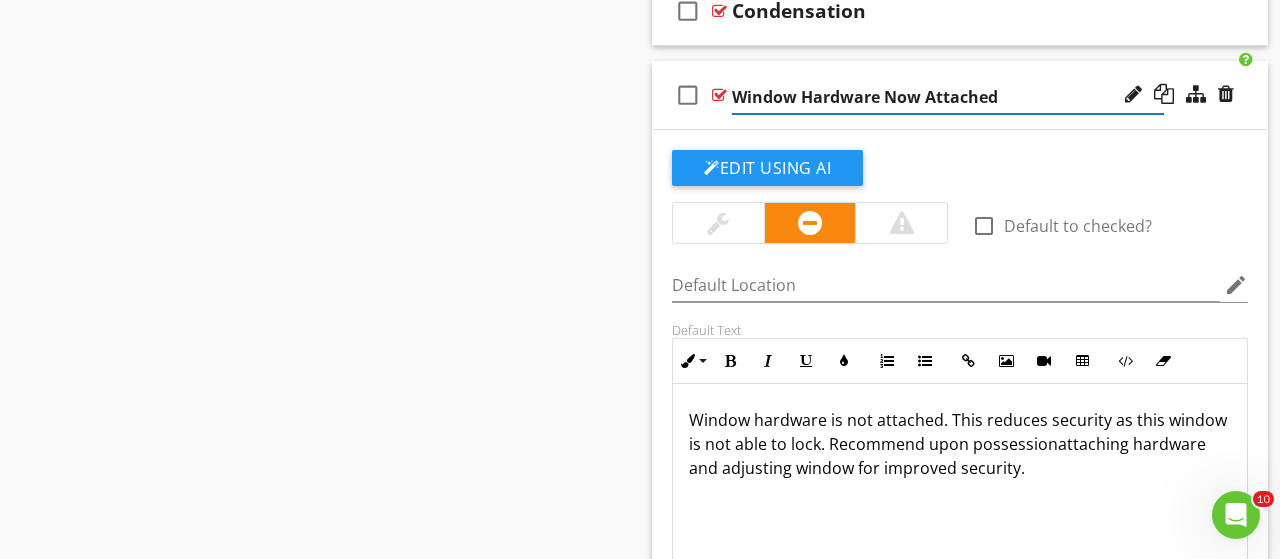 click on "Window Hardware Now Attached" at bounding box center (948, 97) 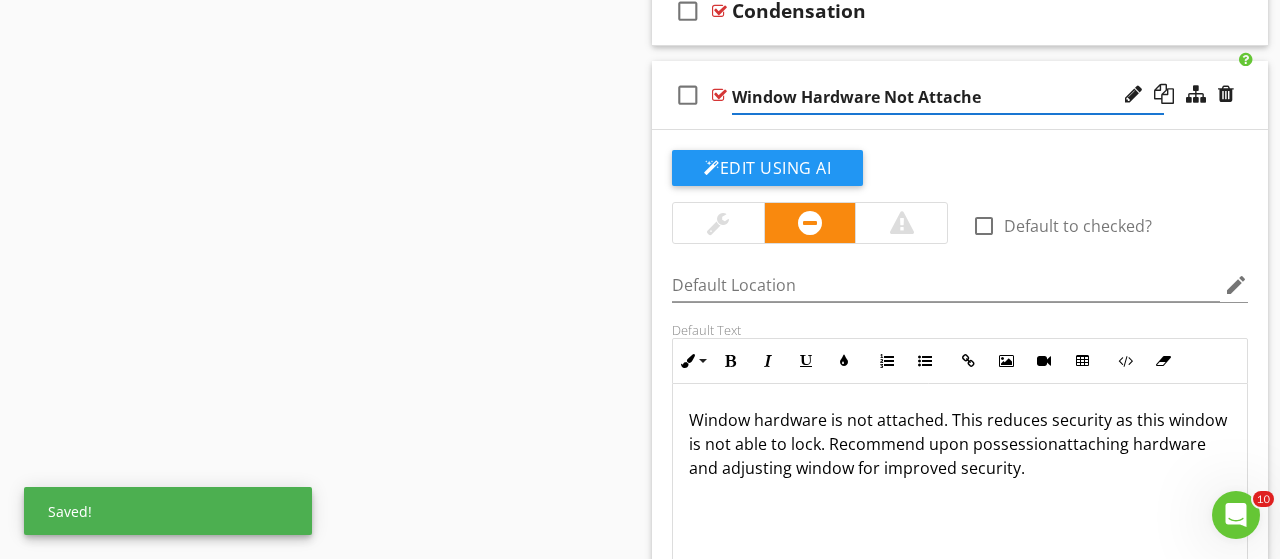 click on "Window Hardware Not Attache" at bounding box center [948, 97] 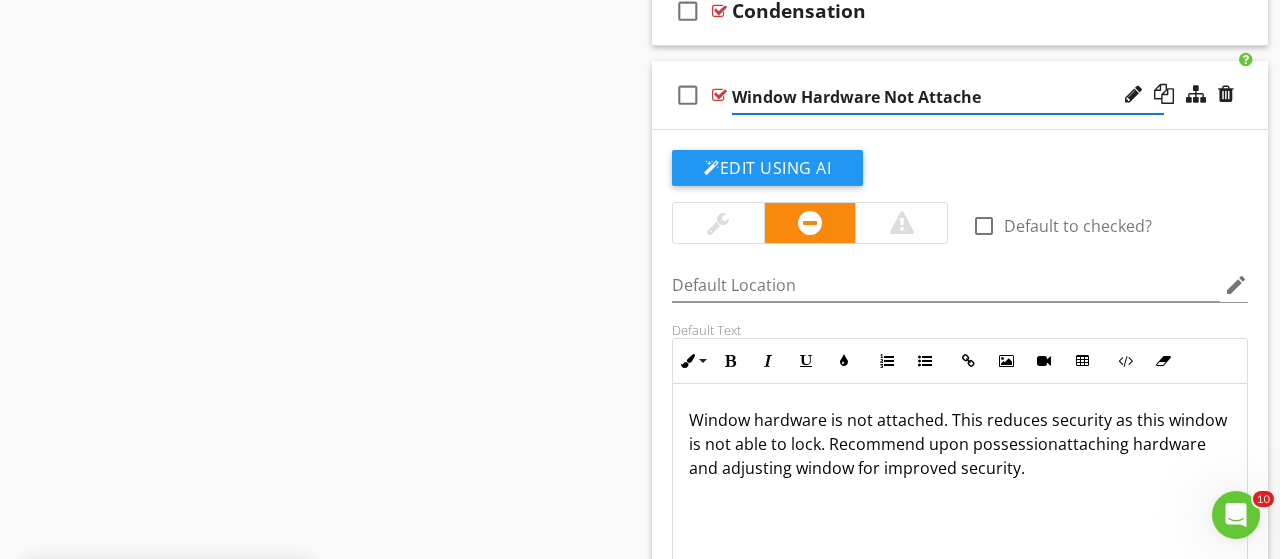 click on "Window Hardware Not Attache" at bounding box center [948, 97] 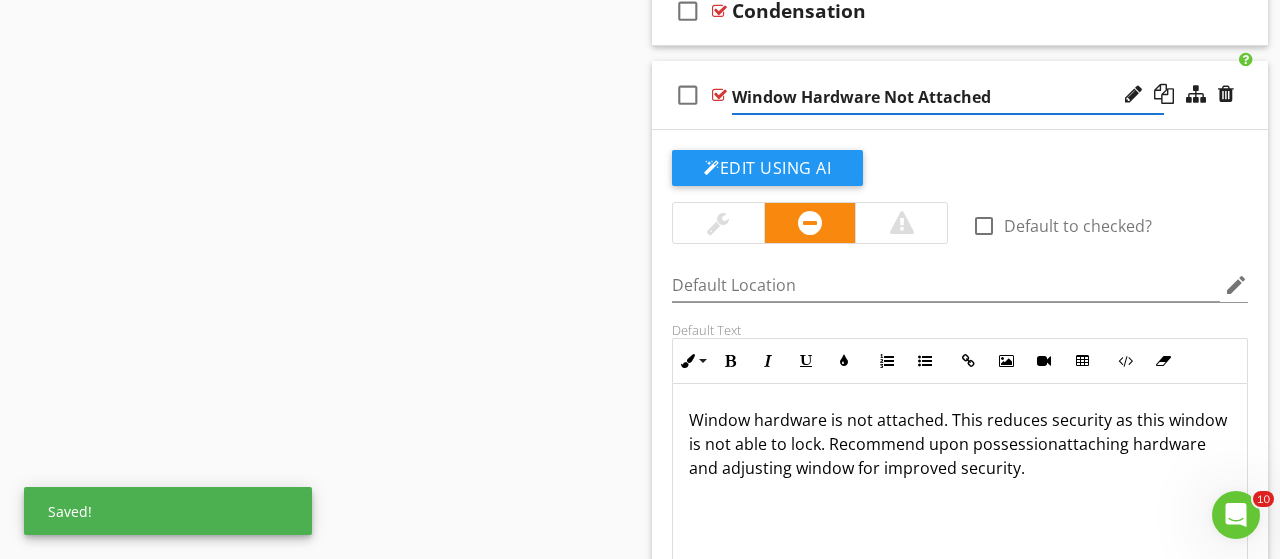 click on "Sections
Inspection Details           Property Age Related Information           Exterior*           Roof*           Chimney           Attic*           Garage           Structure*           Heating*           Cooling           Water Heater*           Electrical*           Plumbing*           Fireplace           Interior Finishes*           Appliances           [MEDICAL_DATA]*
Section
Attachments
Attachment
Items
General           Ceiling           Floor           Doors           Tub/Whirlpool           Sink           Hardware           Tub Surround           Cabinets           Tub Enclosure           Shower Base           Shower Surround           Shower Door           Stairs           Windows
Item
Comments
New
Informational   check_box_outline_blank     Select All" at bounding box center (640, -583) 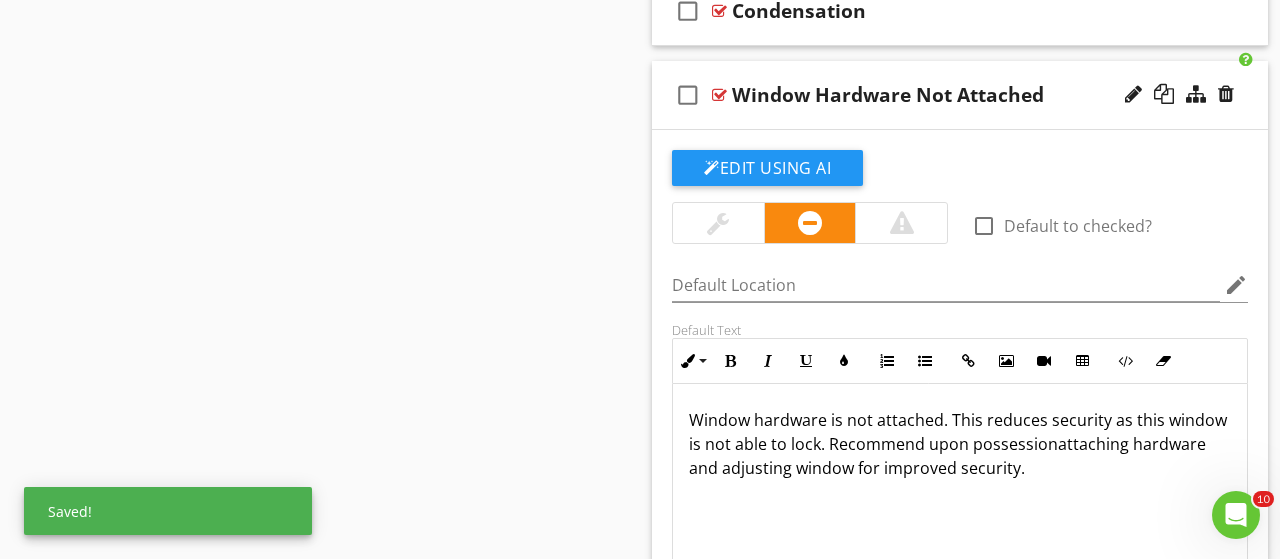 click on "check_box_outline_blank
Window Hardware Not Attached" at bounding box center [960, 95] 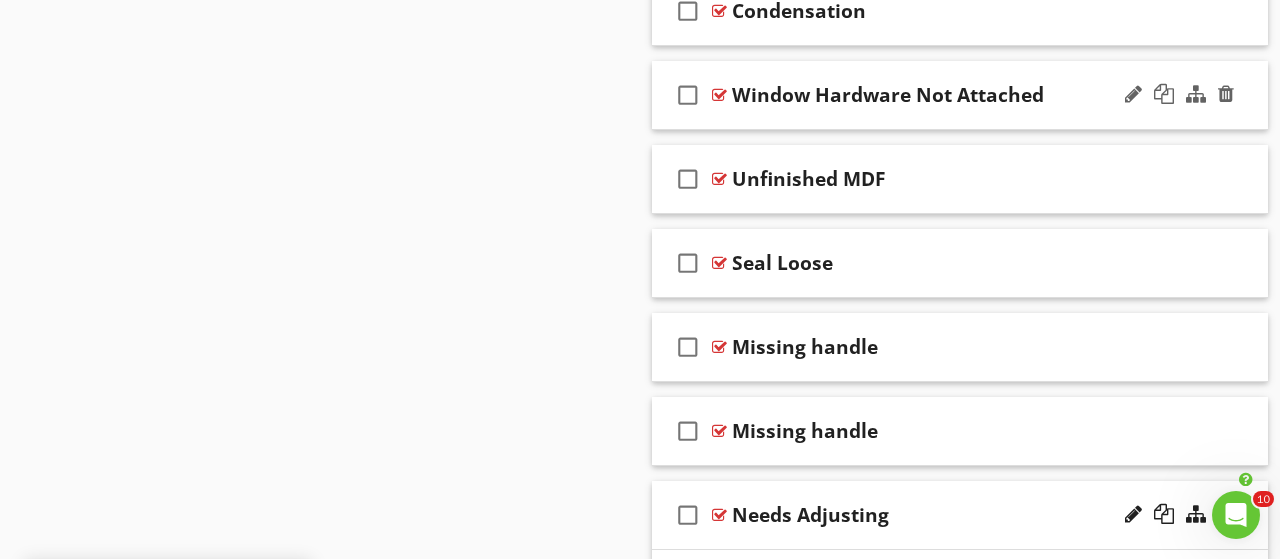 type 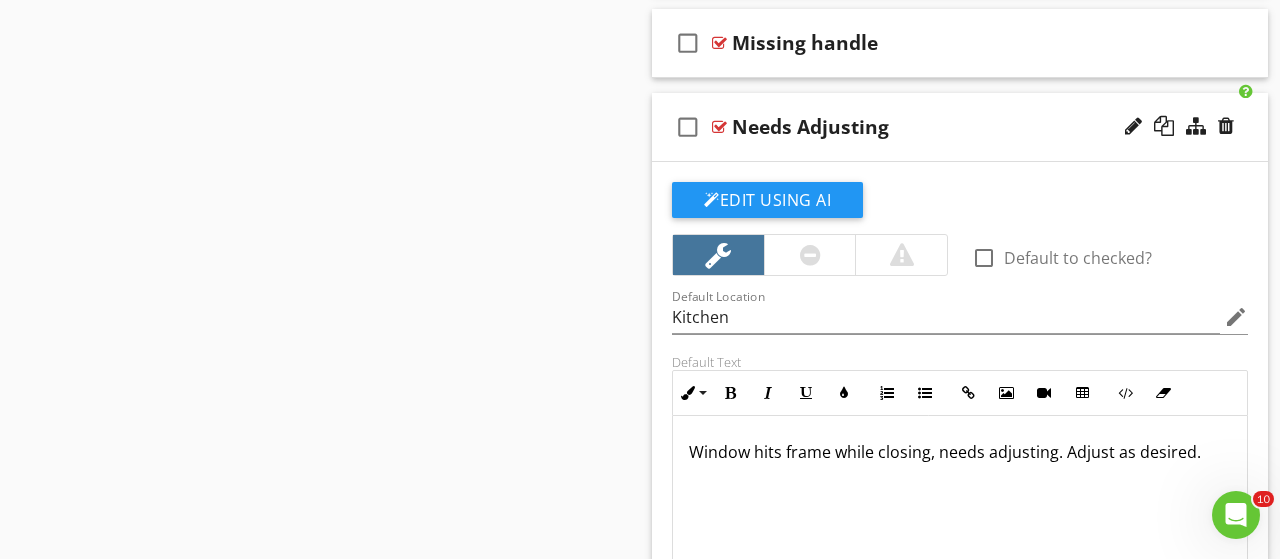 scroll, scrollTop: 3592, scrollLeft: 0, axis: vertical 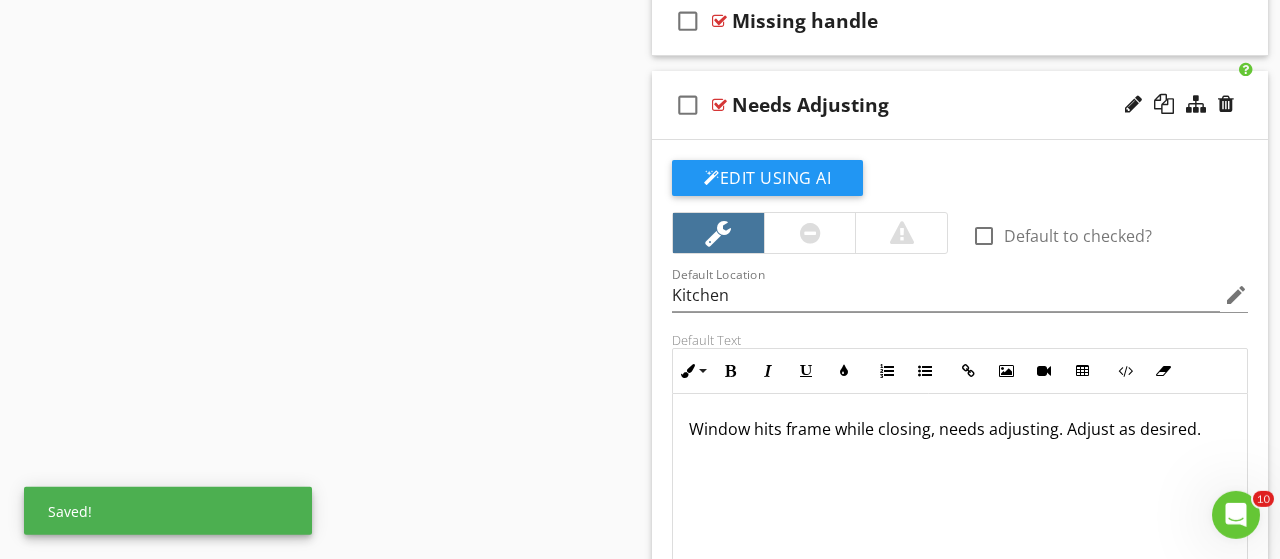 click on "Needs Adjusting" at bounding box center (948, 105) 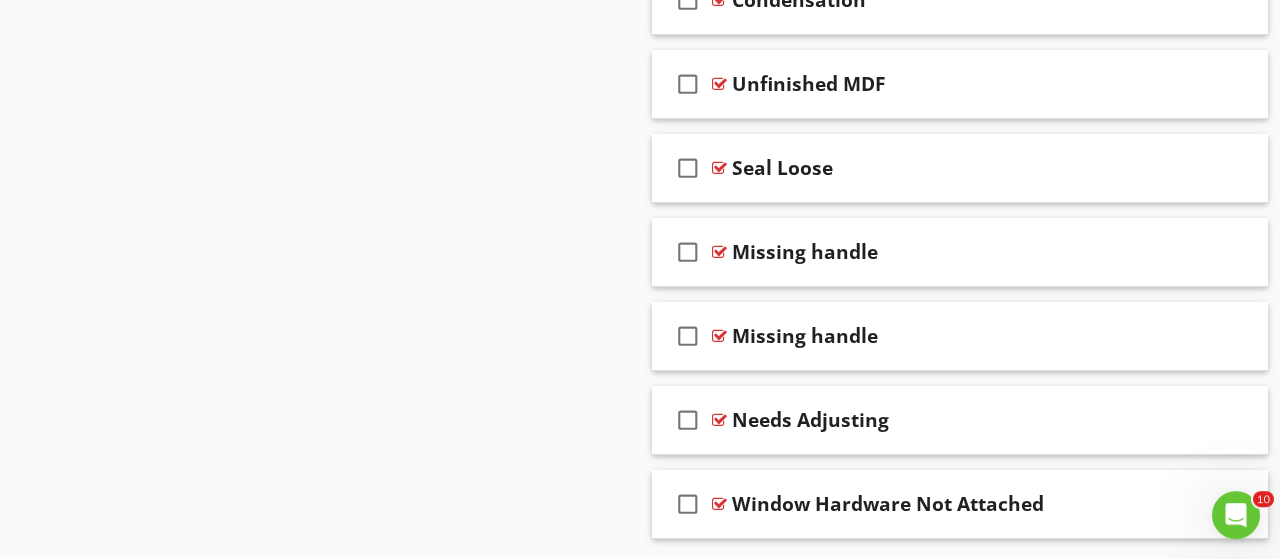scroll, scrollTop: 3221, scrollLeft: 0, axis: vertical 